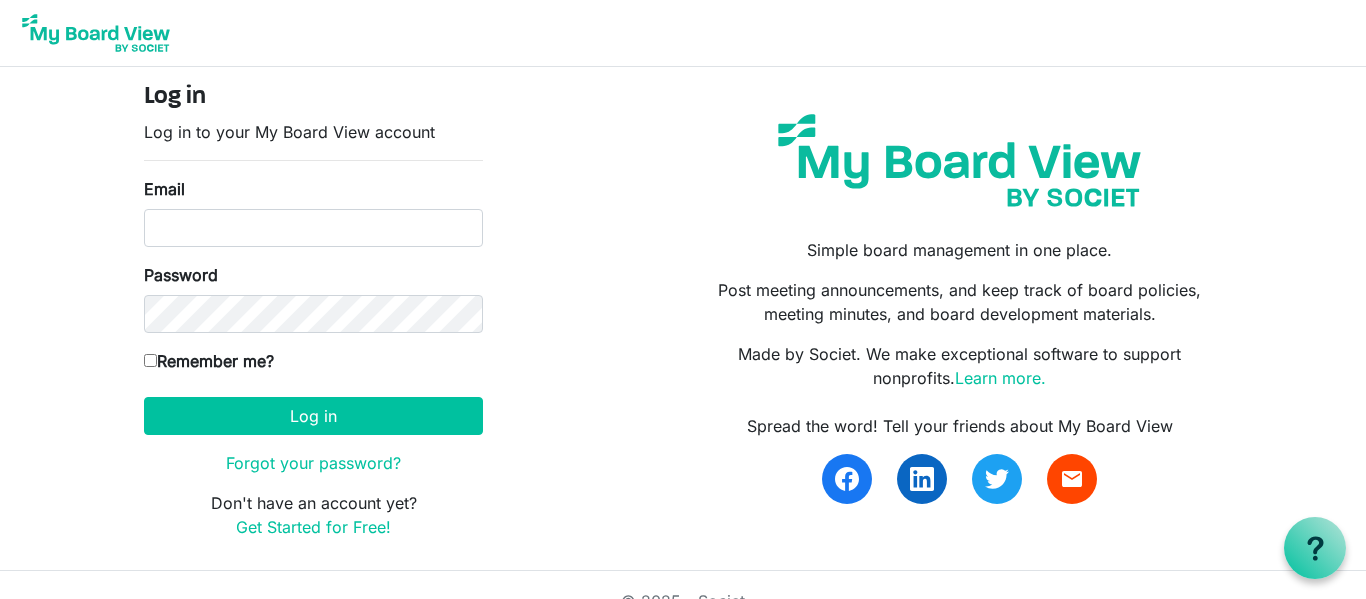scroll, scrollTop: 0, scrollLeft: 0, axis: both 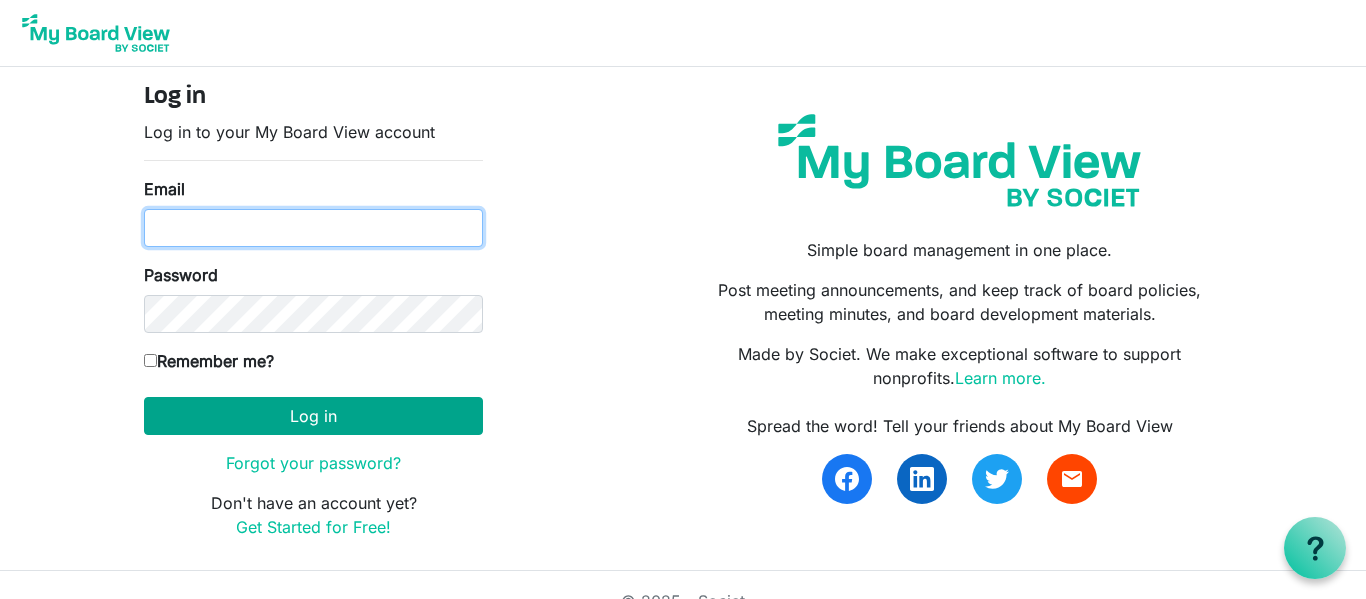 type on "christina@kcfoodaccess.org" 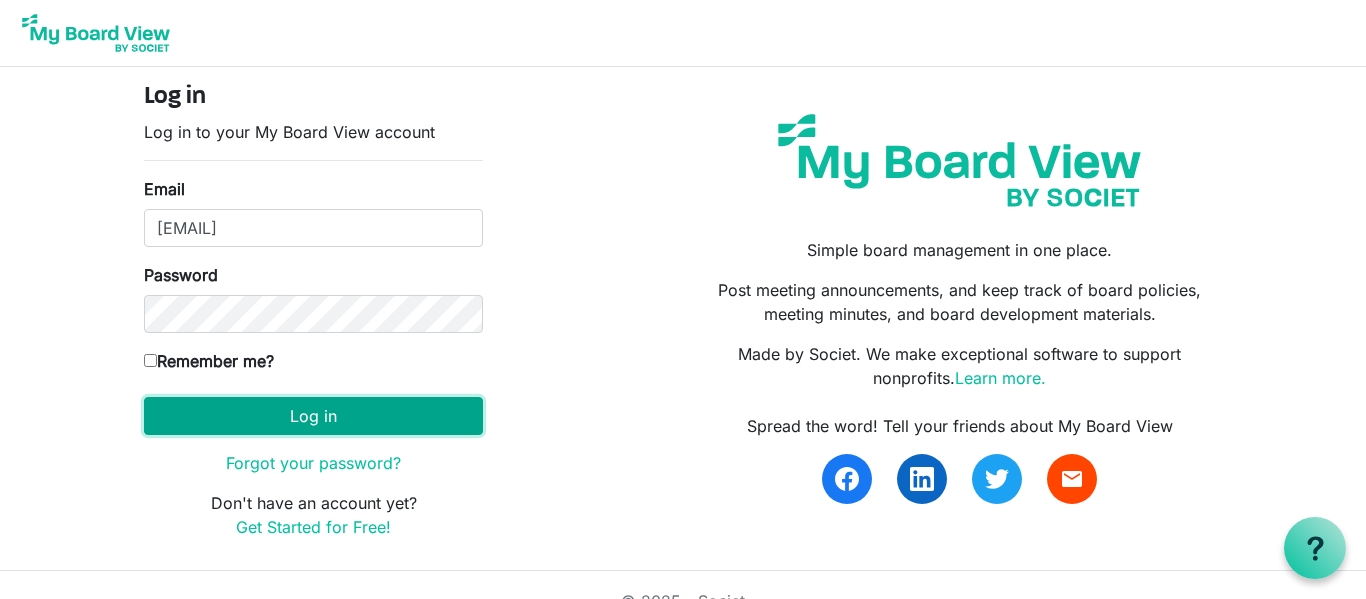 click on "Log in" at bounding box center (313, 416) 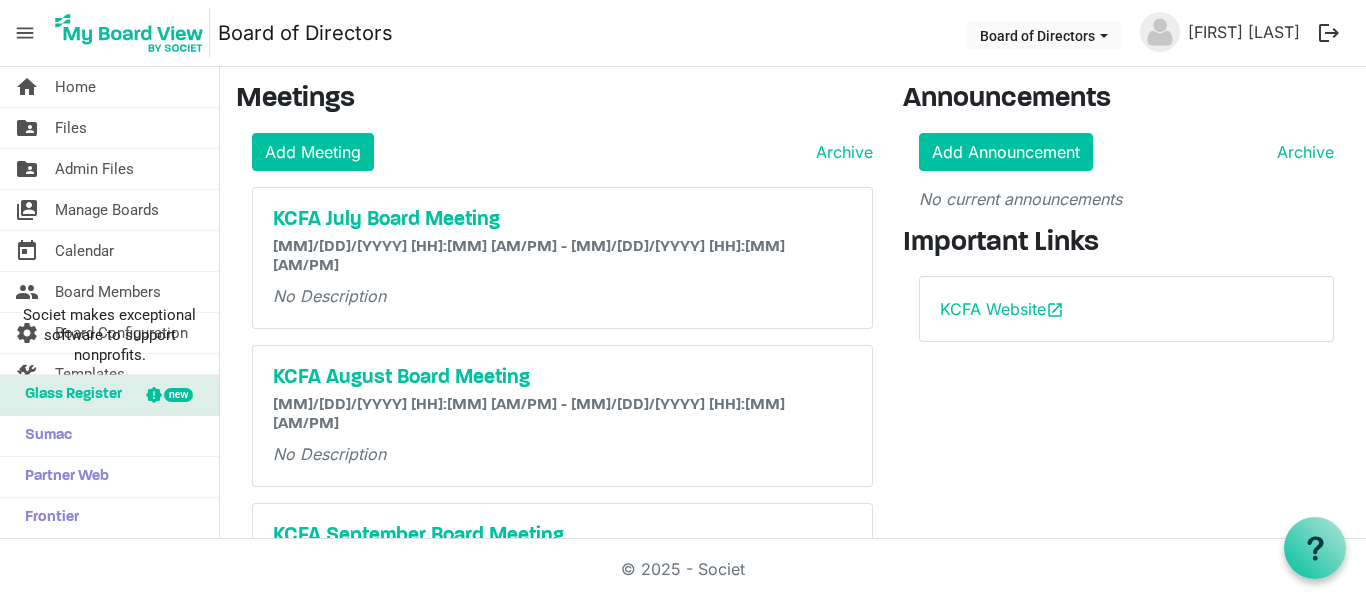 scroll, scrollTop: 0, scrollLeft: 0, axis: both 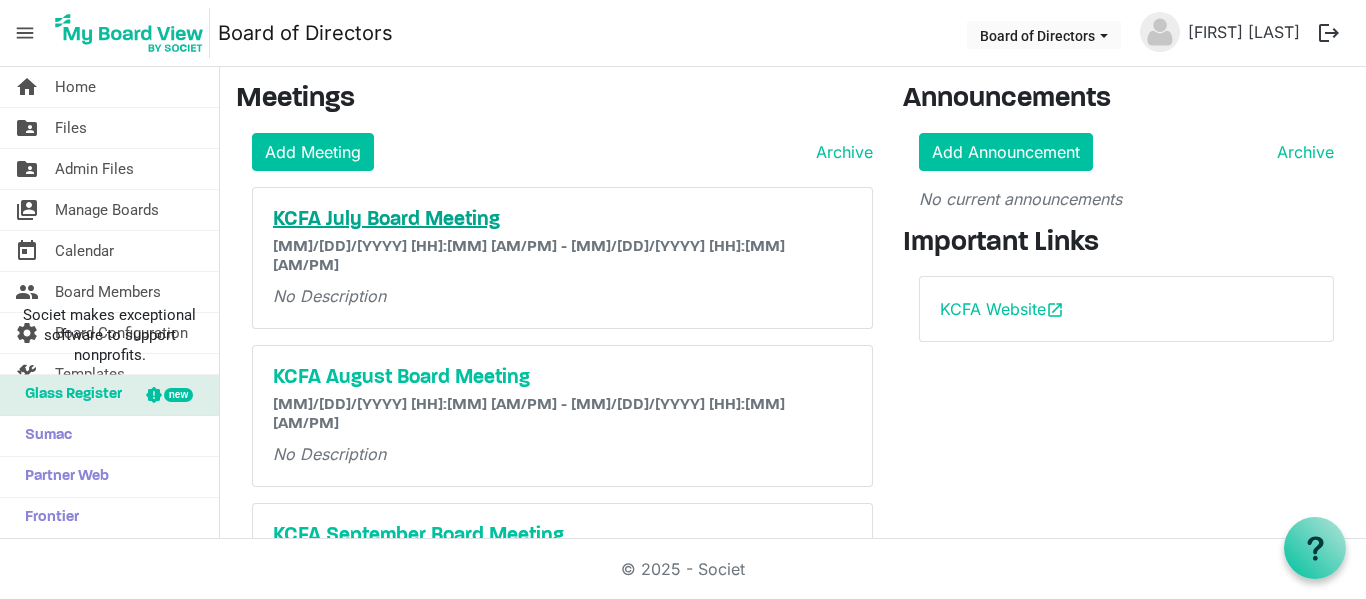 click on "KCFA July Board Meeting" at bounding box center (562, 220) 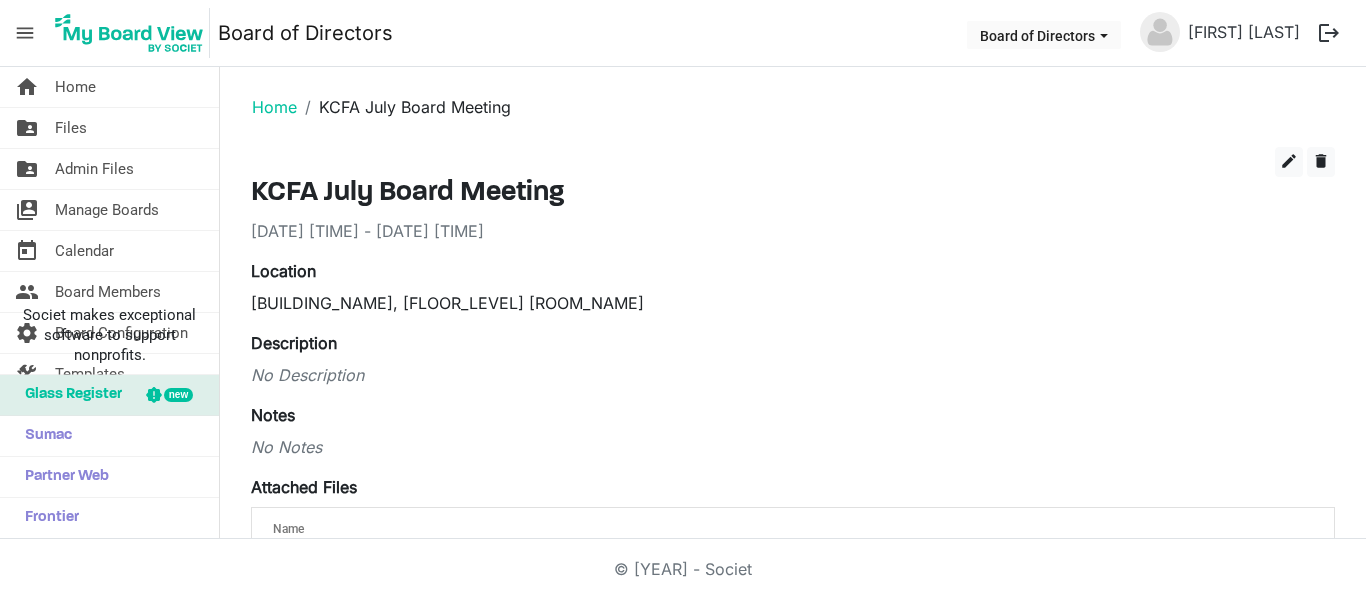 scroll, scrollTop: 0, scrollLeft: 0, axis: both 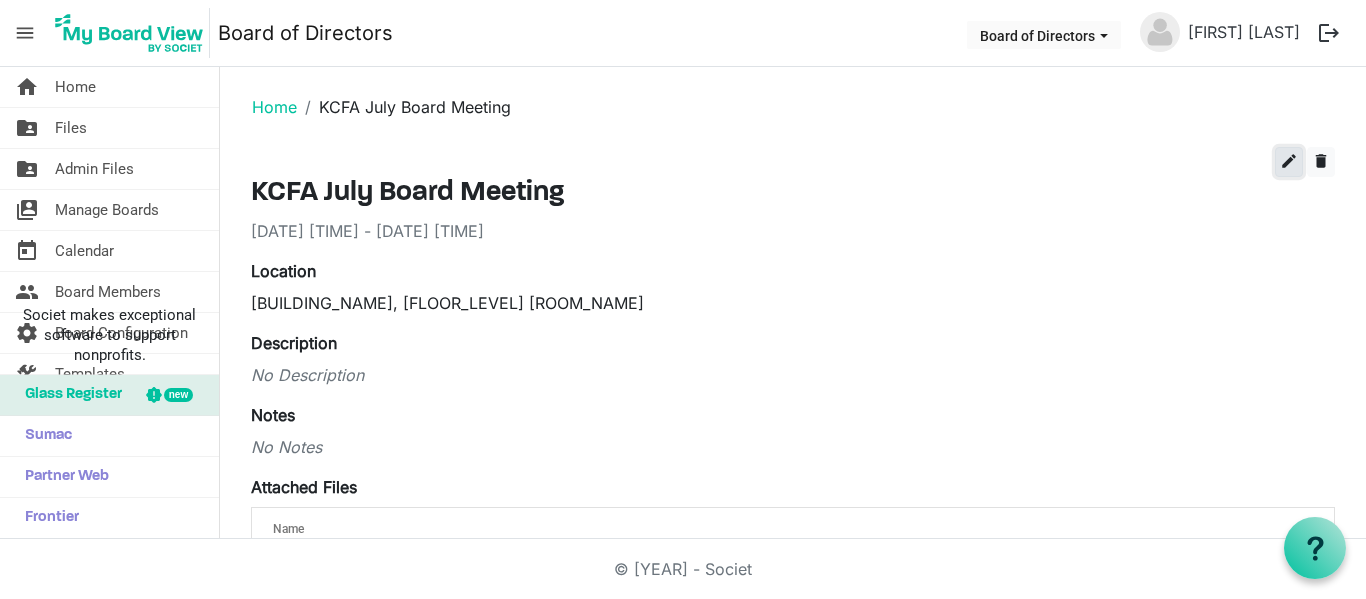 click on "edit" at bounding box center (1289, 162) 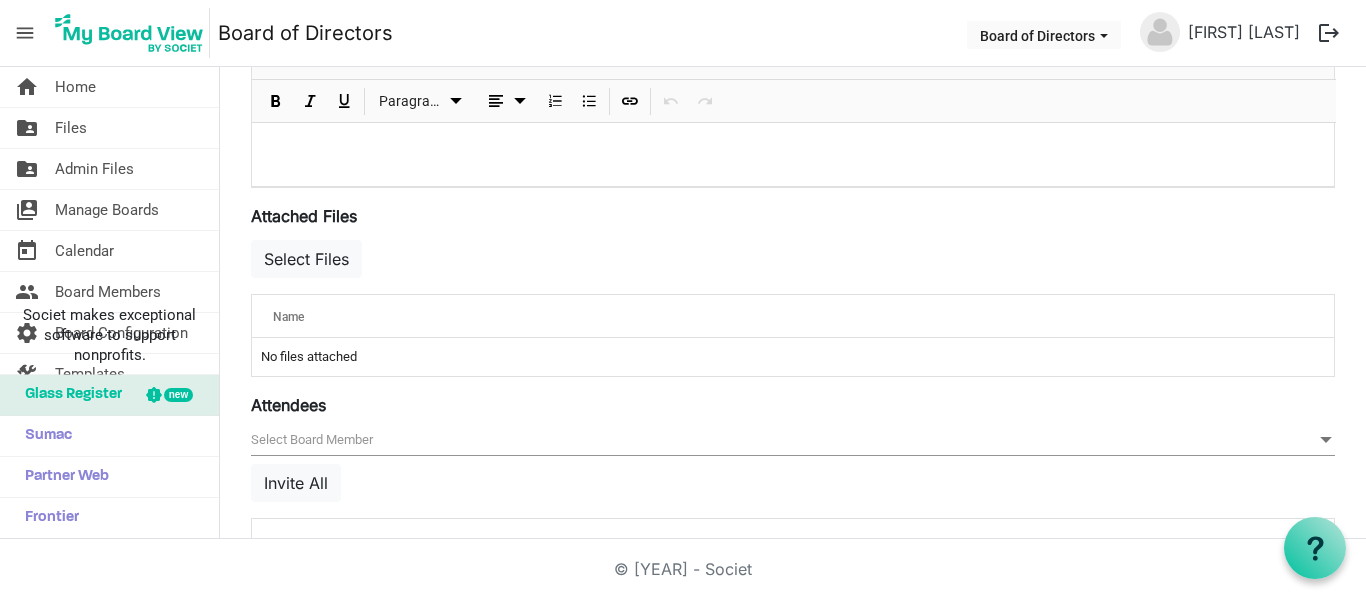 scroll, scrollTop: 616, scrollLeft: 0, axis: vertical 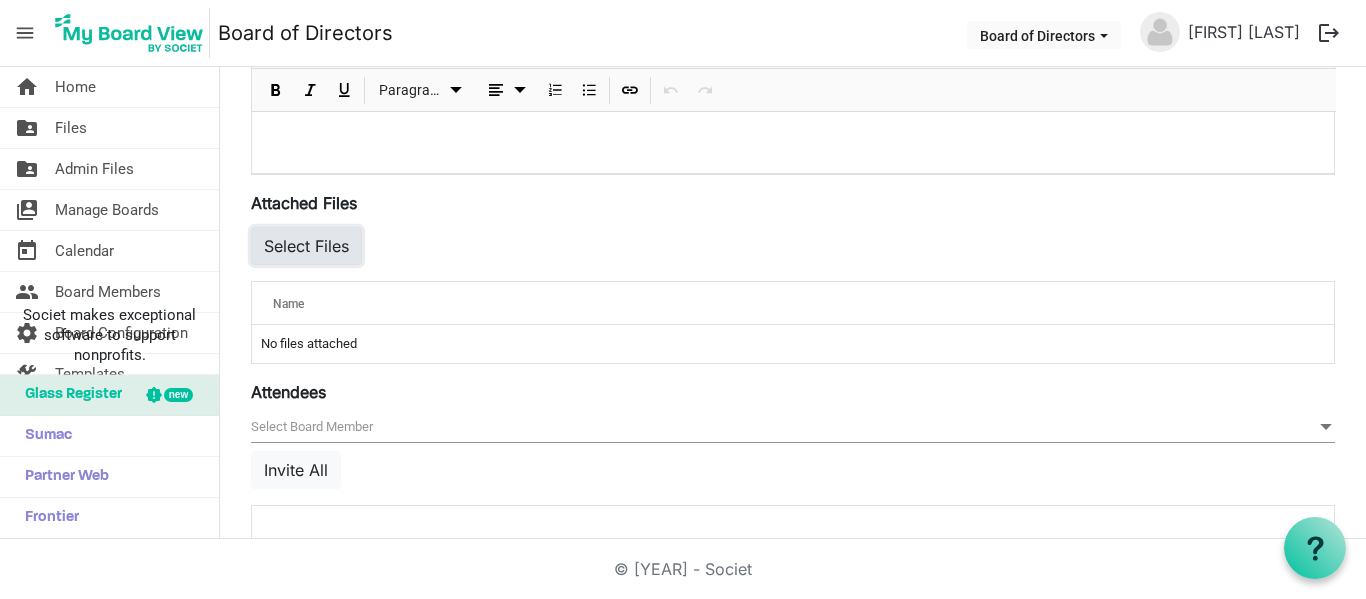 click on "Select Files" at bounding box center [306, 246] 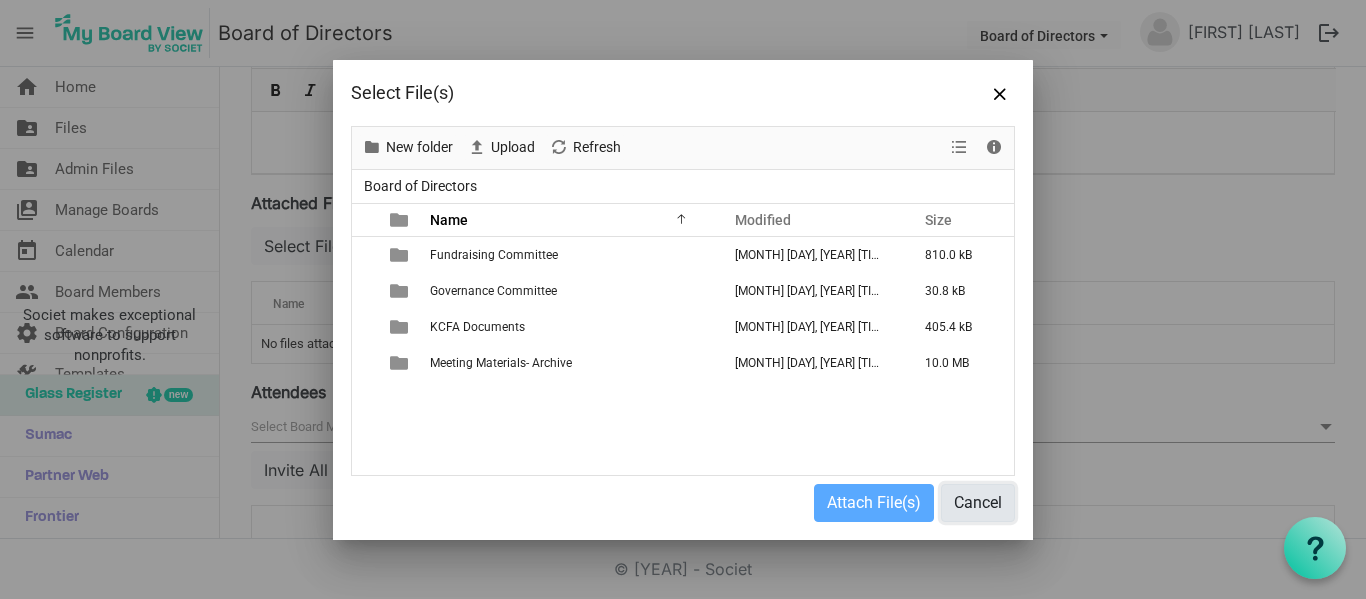 click on "Cancel" at bounding box center (978, 503) 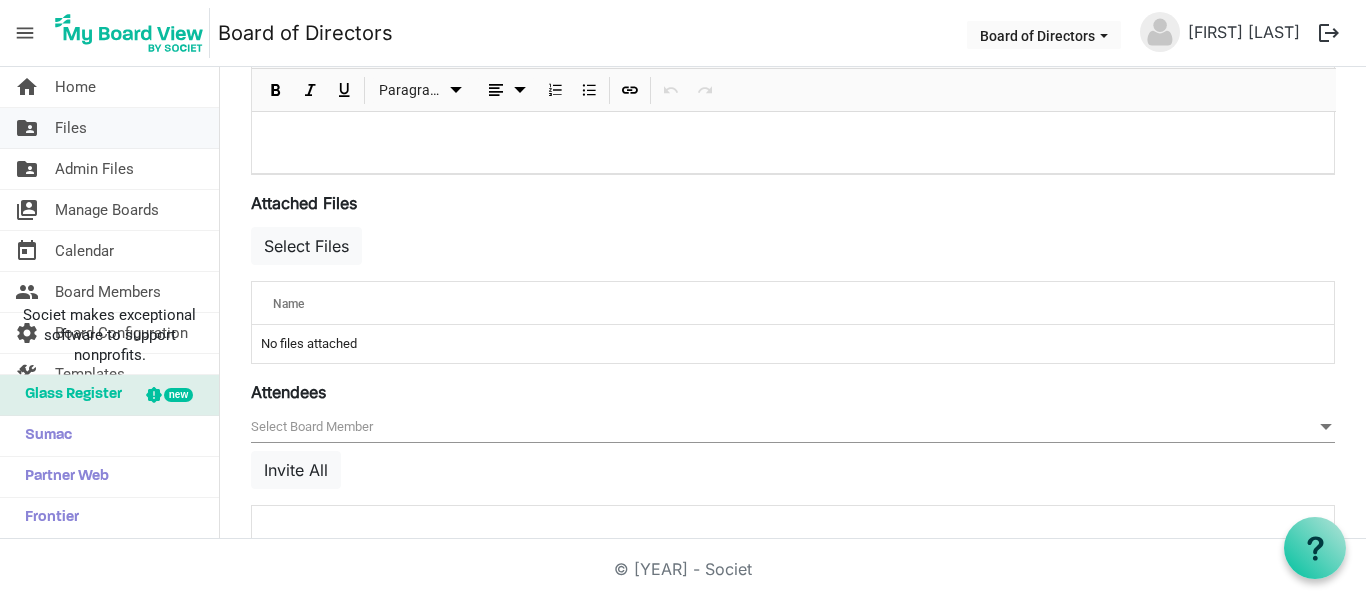 click on "folder_shared
Files" at bounding box center (109, 128) 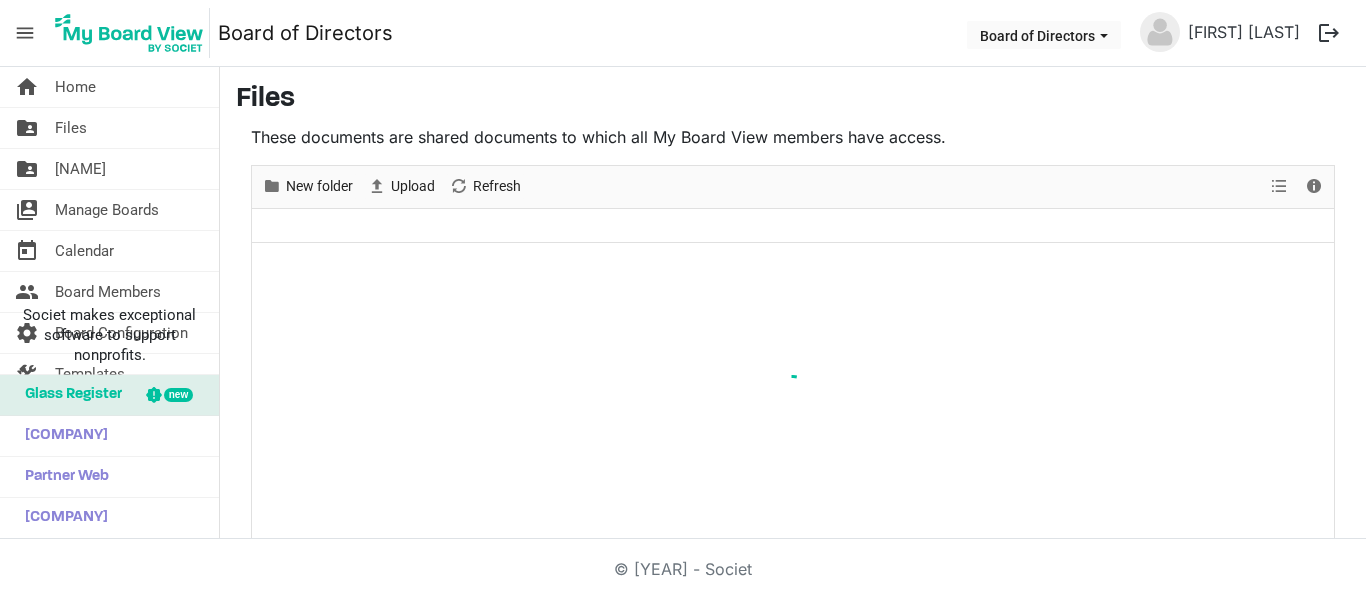 scroll, scrollTop: 0, scrollLeft: 0, axis: both 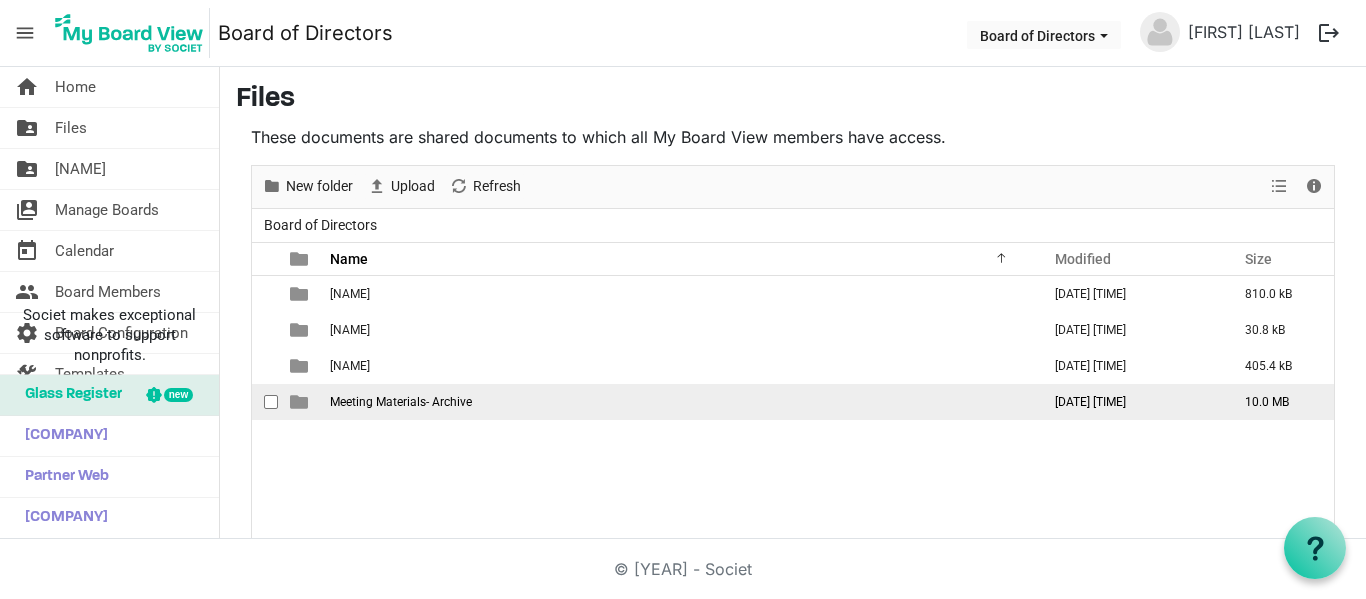 click on "Meeting Materials- Archive" at bounding box center [401, 402] 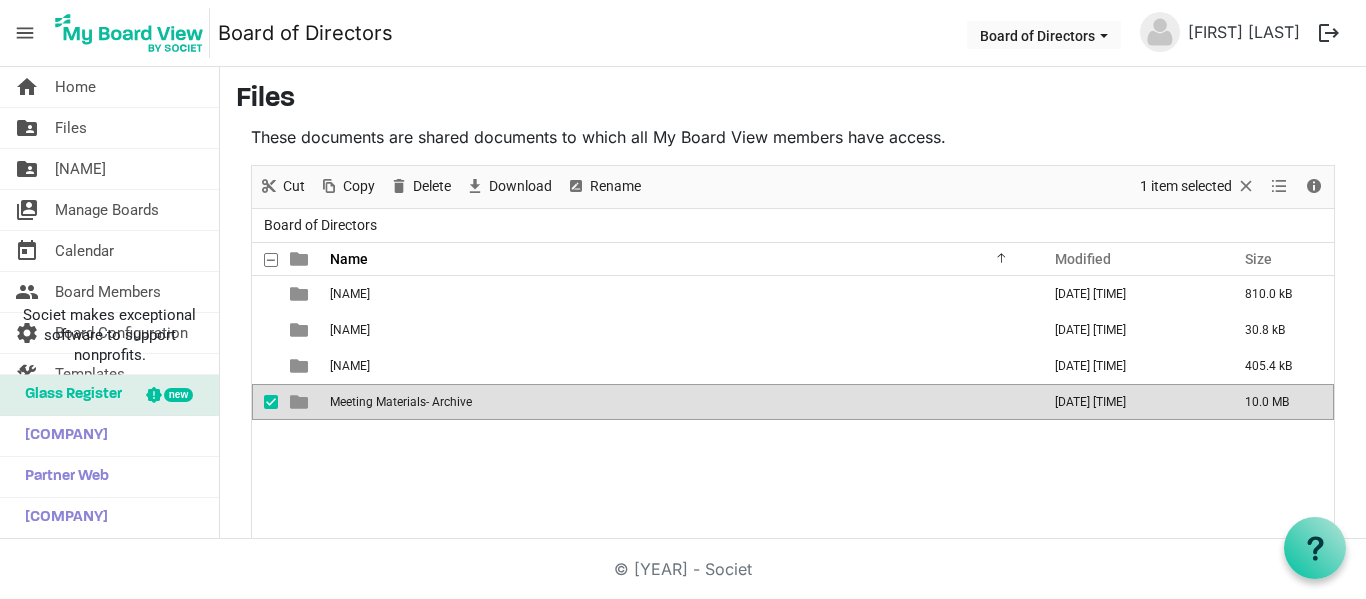 click on "Meeting Materials- Archive" at bounding box center (401, 402) 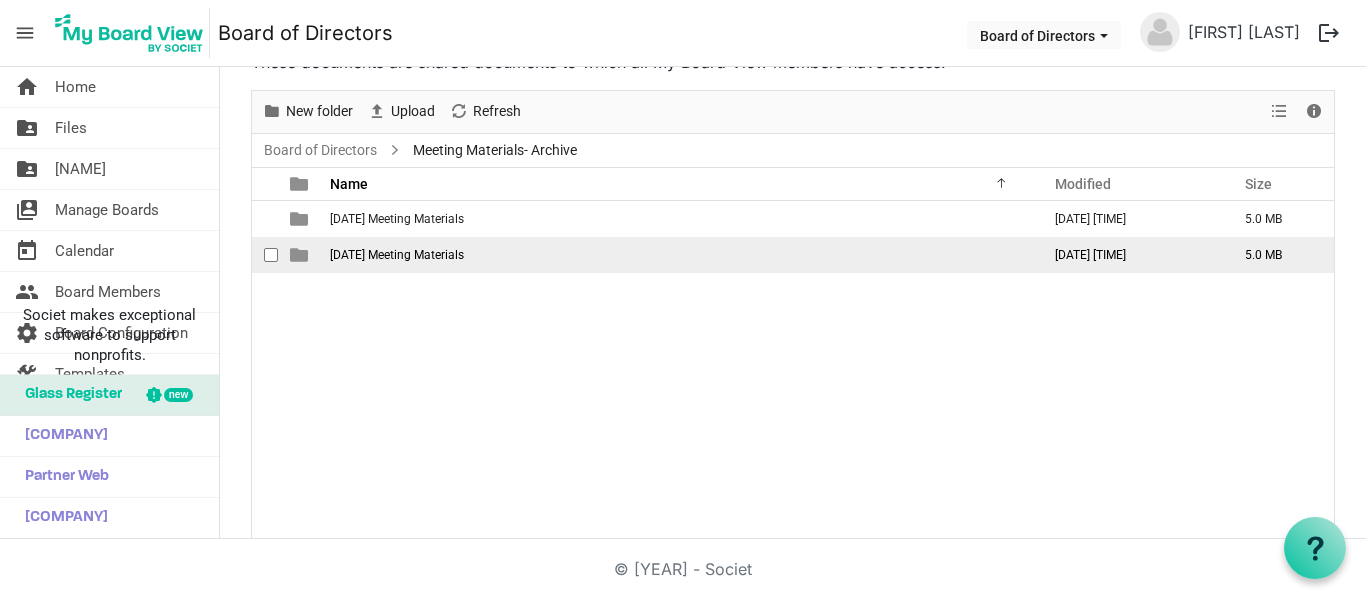 click on "2025 Meeting Materials" at bounding box center (397, 255) 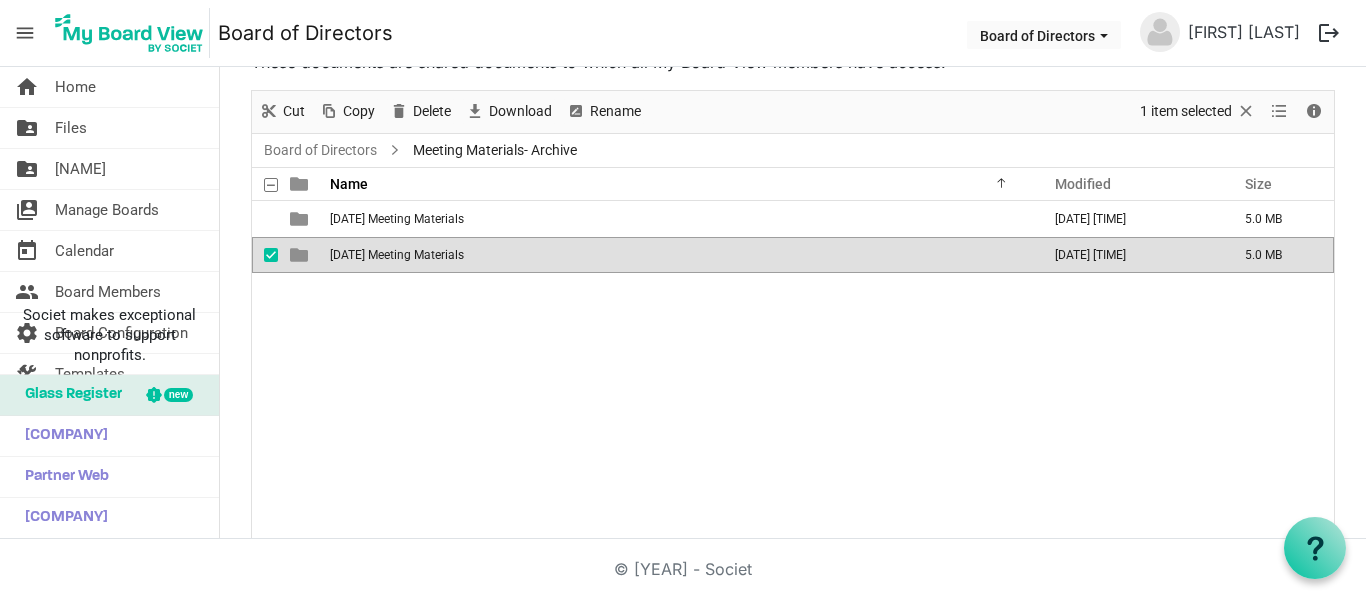 click on "2025 Meeting Materials" at bounding box center [397, 255] 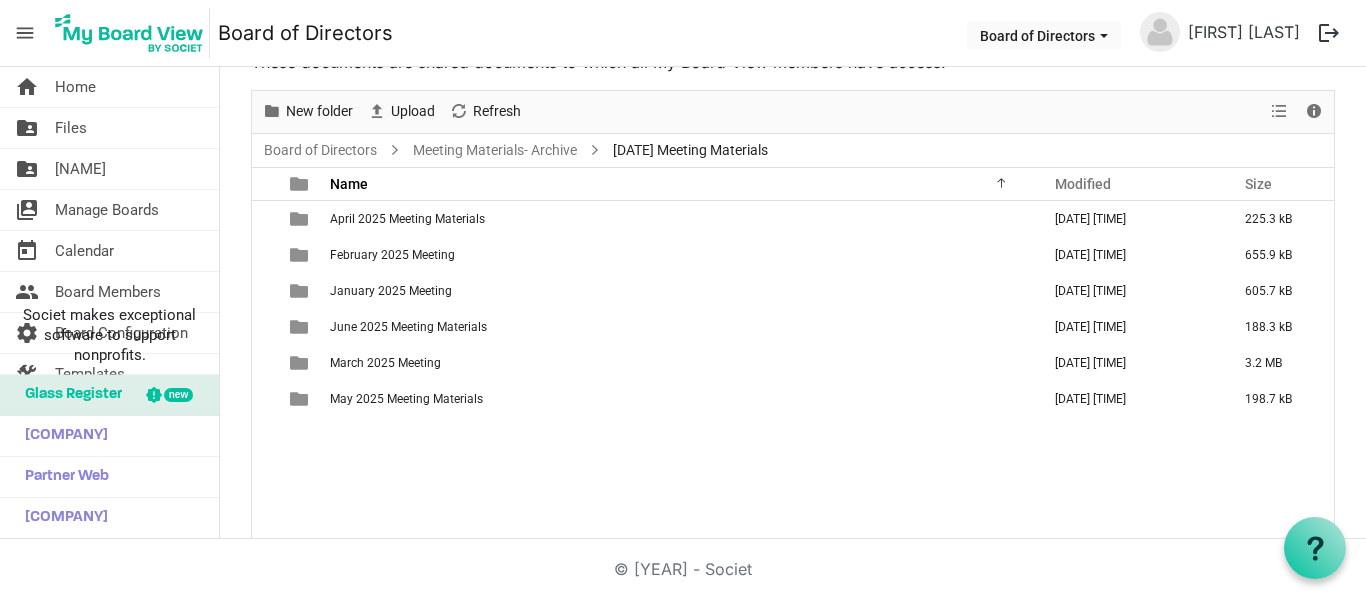 click on "February 2025 Meeting" at bounding box center (392, 255) 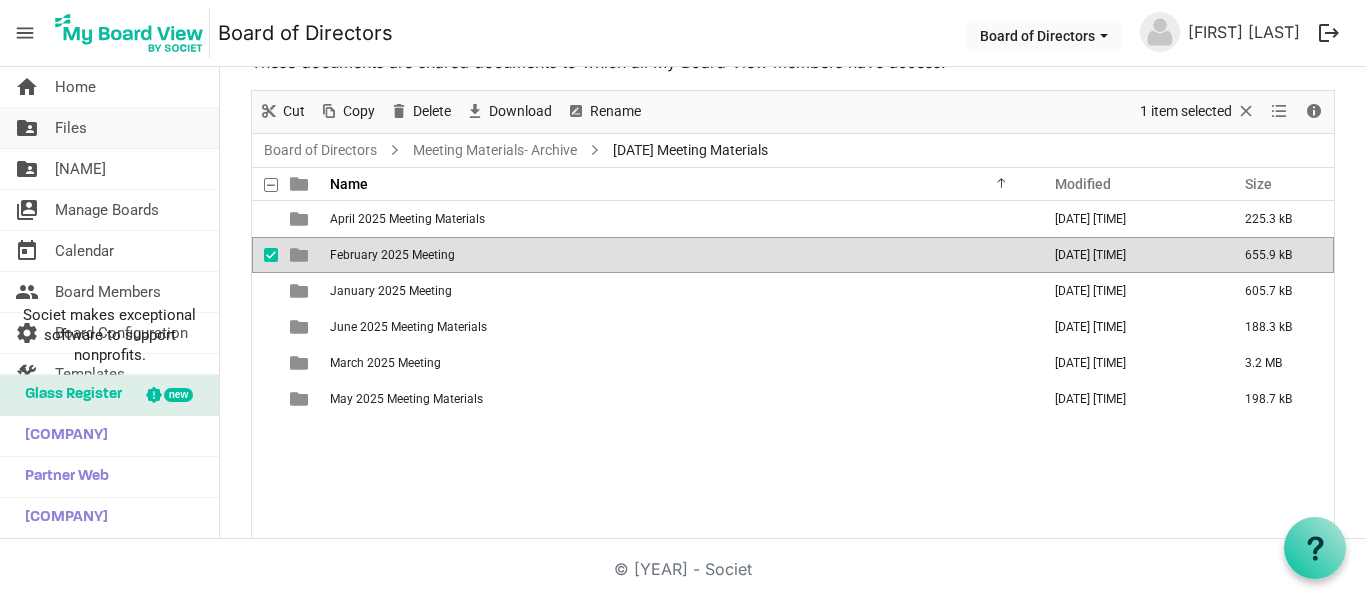 click on "folder_shared
Files" at bounding box center (109, 128) 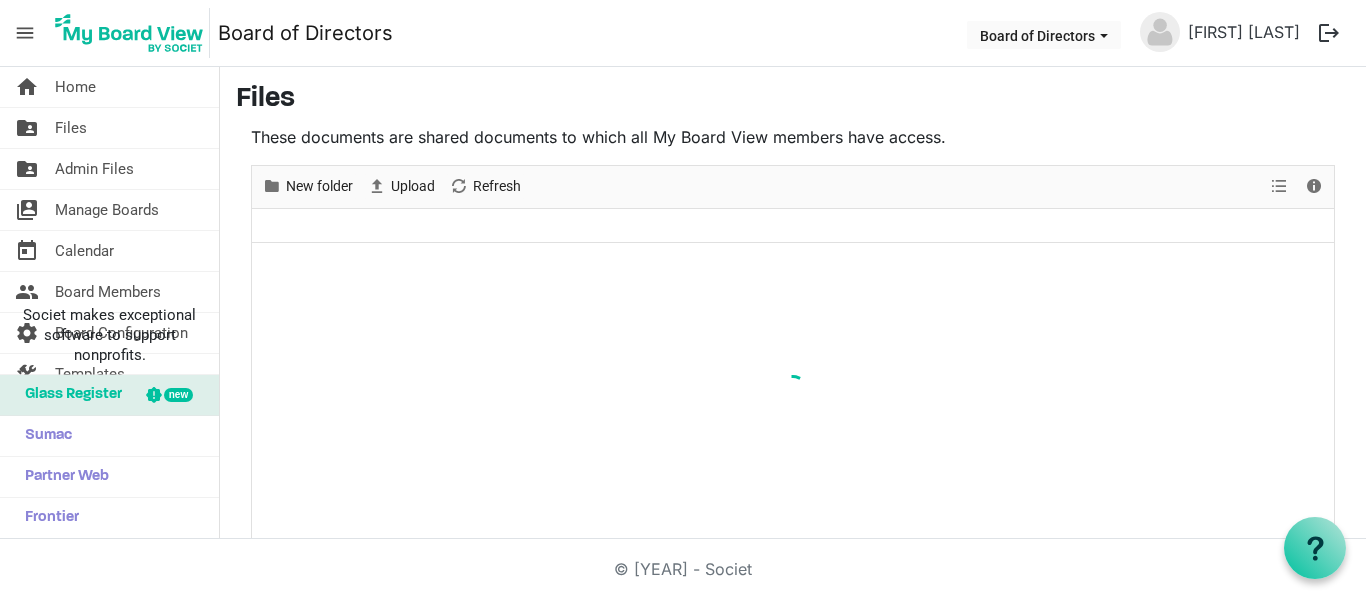 scroll, scrollTop: 0, scrollLeft: 0, axis: both 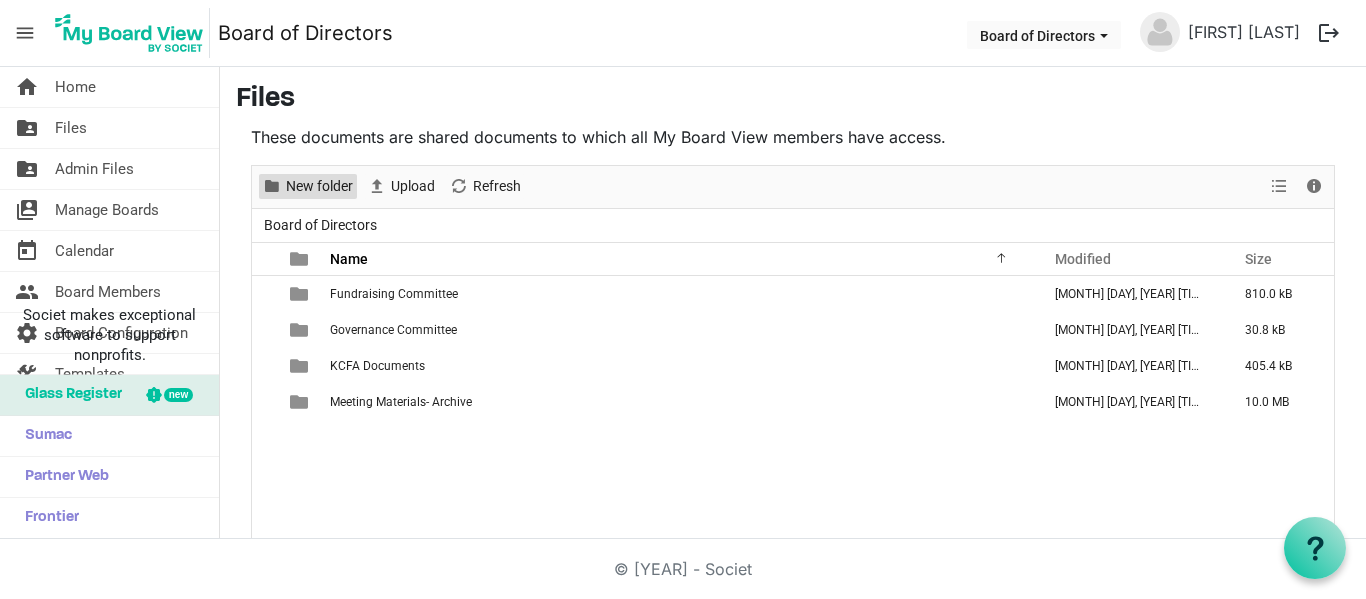 click on "New folder" at bounding box center [319, 186] 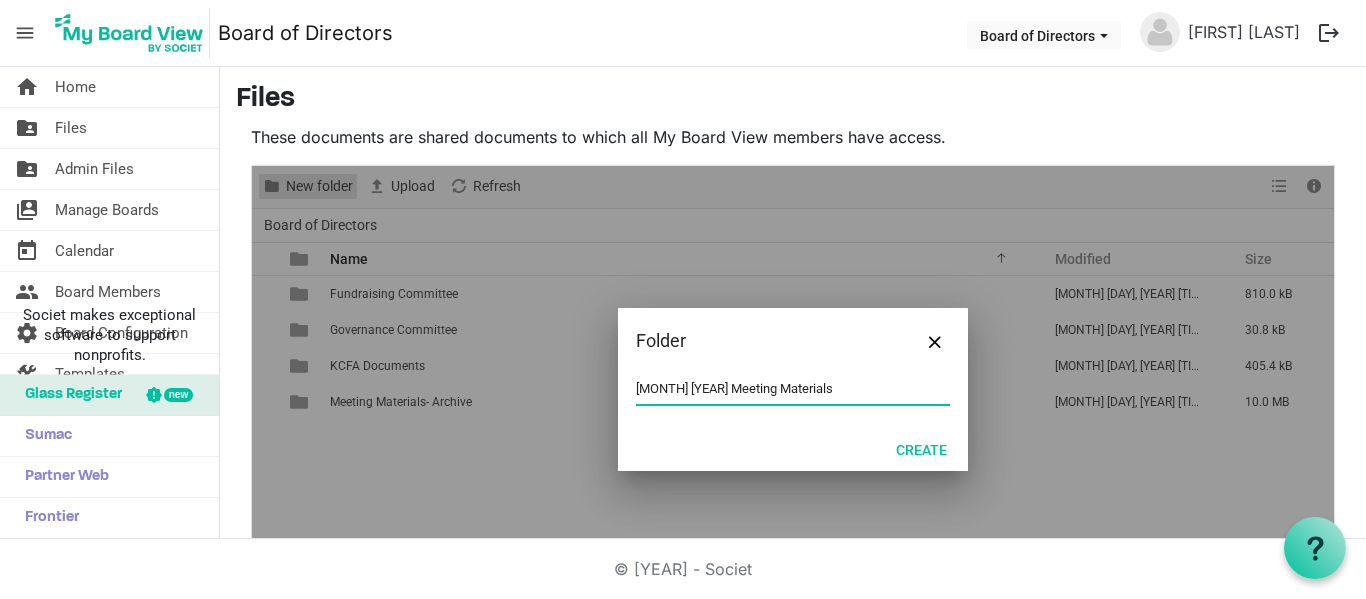 type on "July 2025 Meeting Materials" 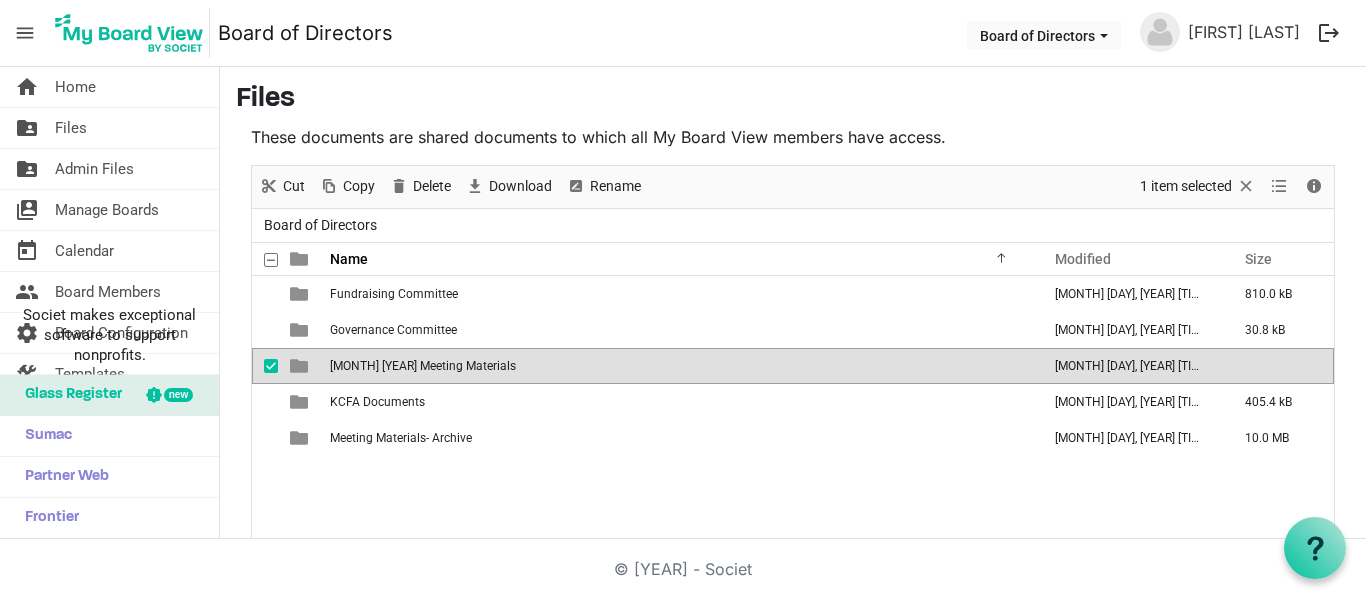 click on "July 2025 Meeting Materials" at bounding box center (423, 366) 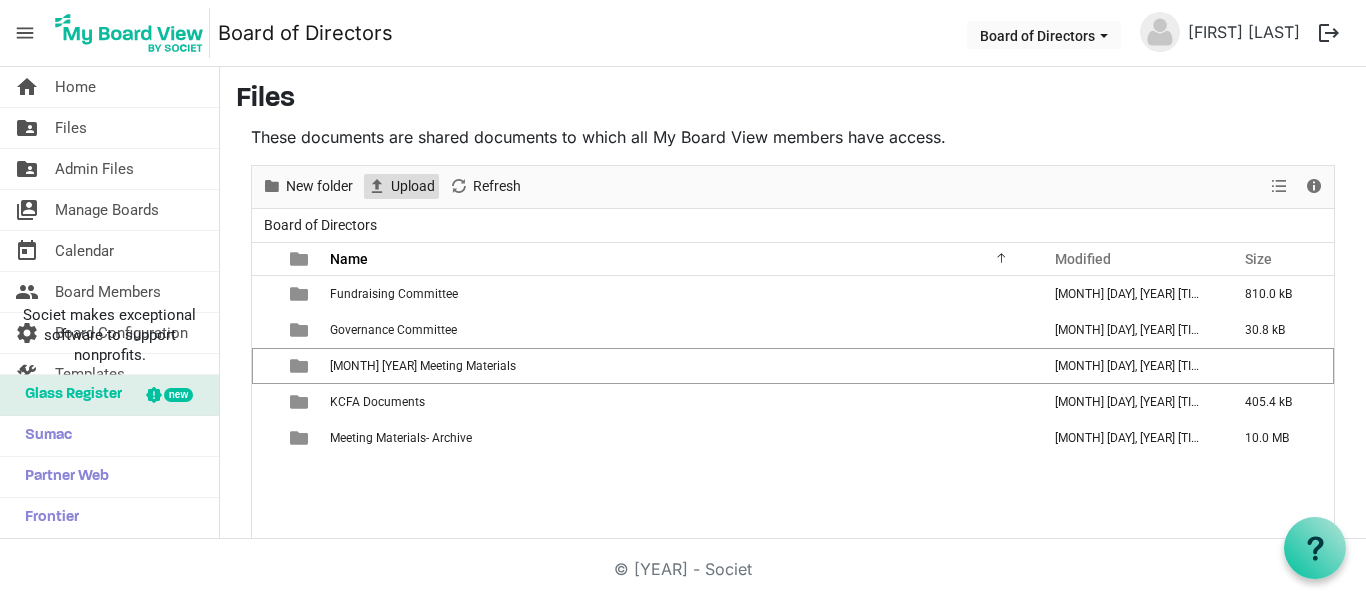click on "Upload" at bounding box center [413, 186] 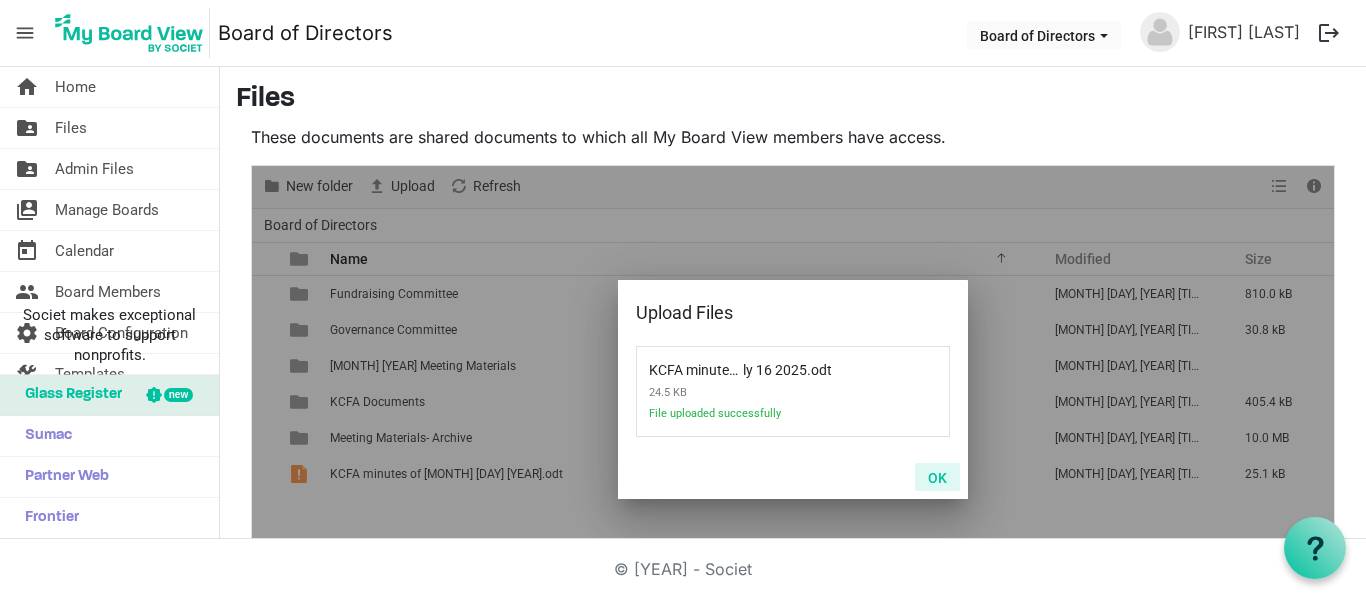 click on "OK" at bounding box center (937, 477) 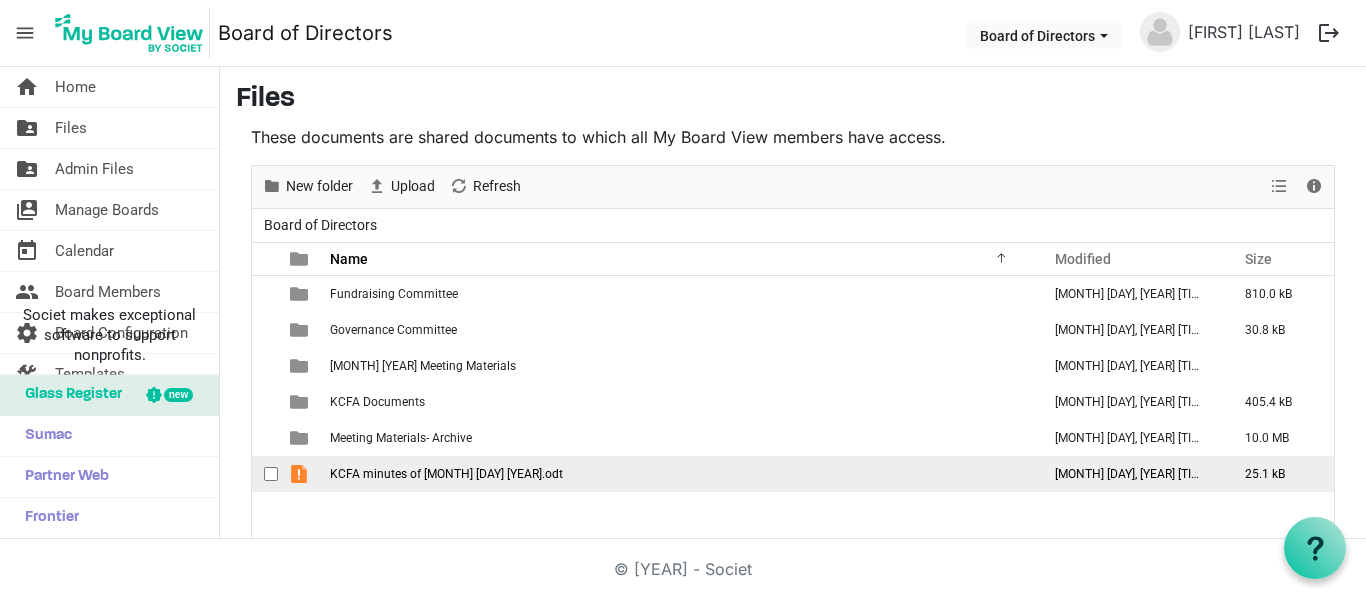 click on "KCFA minutes of July 16 2025.odt" at bounding box center (679, 474) 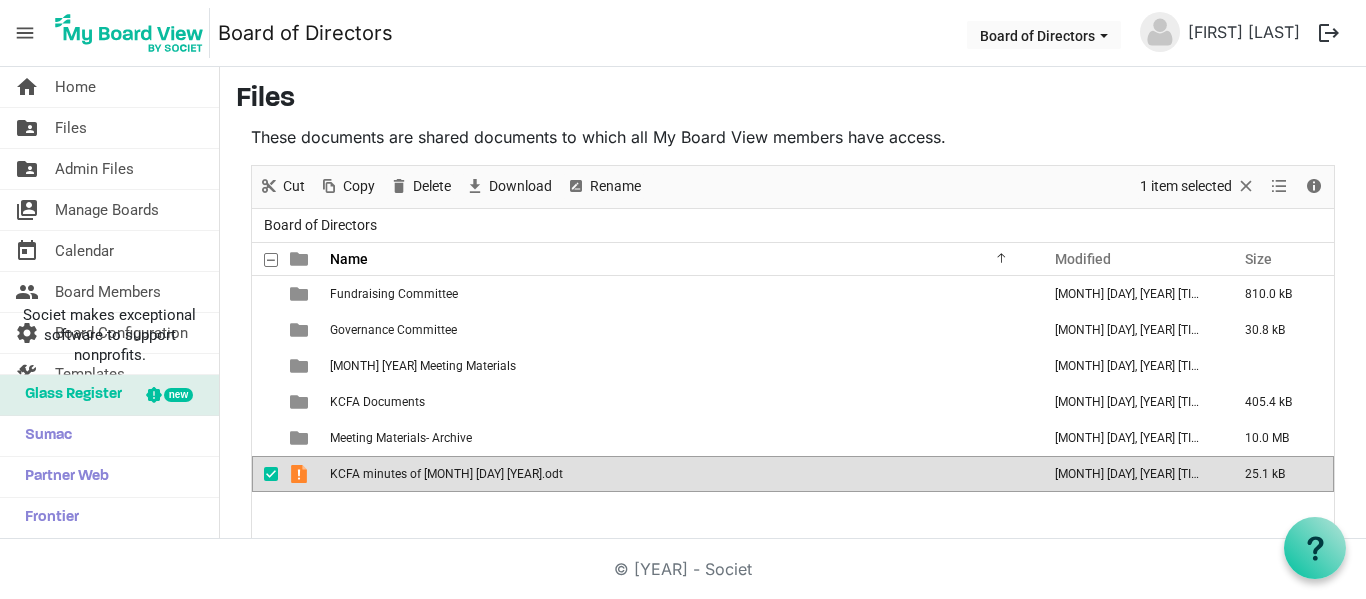 click on "KCFA minutes of July 16 2025.odt" at bounding box center (446, 474) 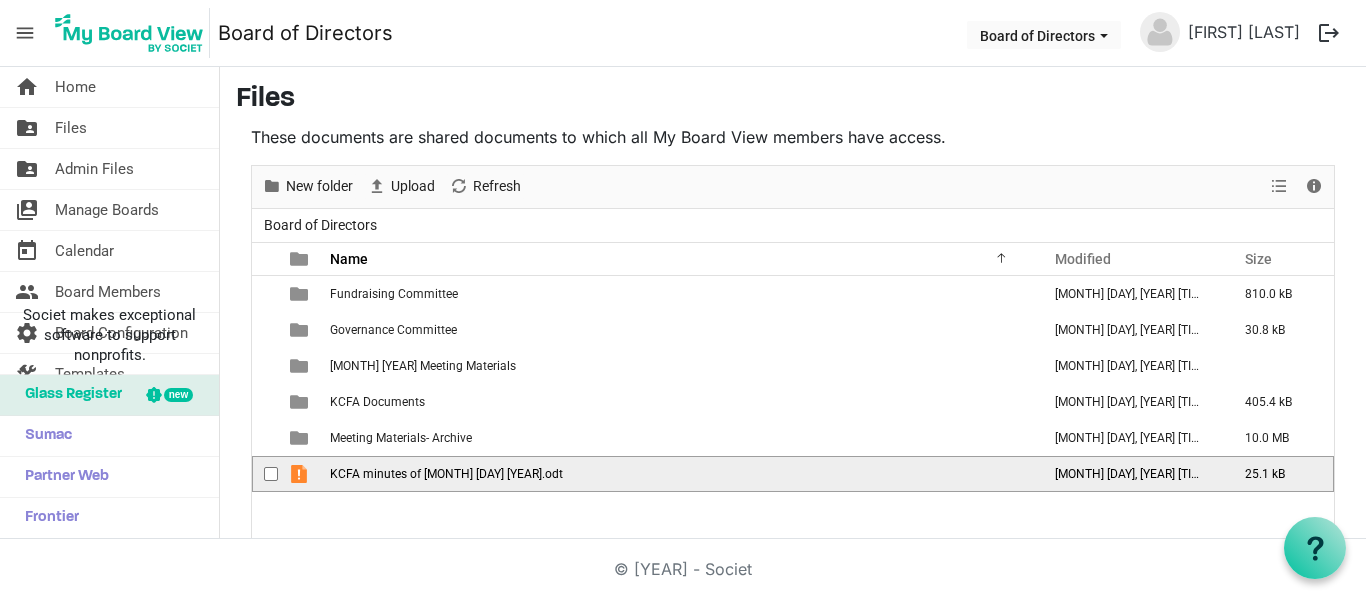click on "KCFA minutes of July 16 2025.odt" at bounding box center [446, 474] 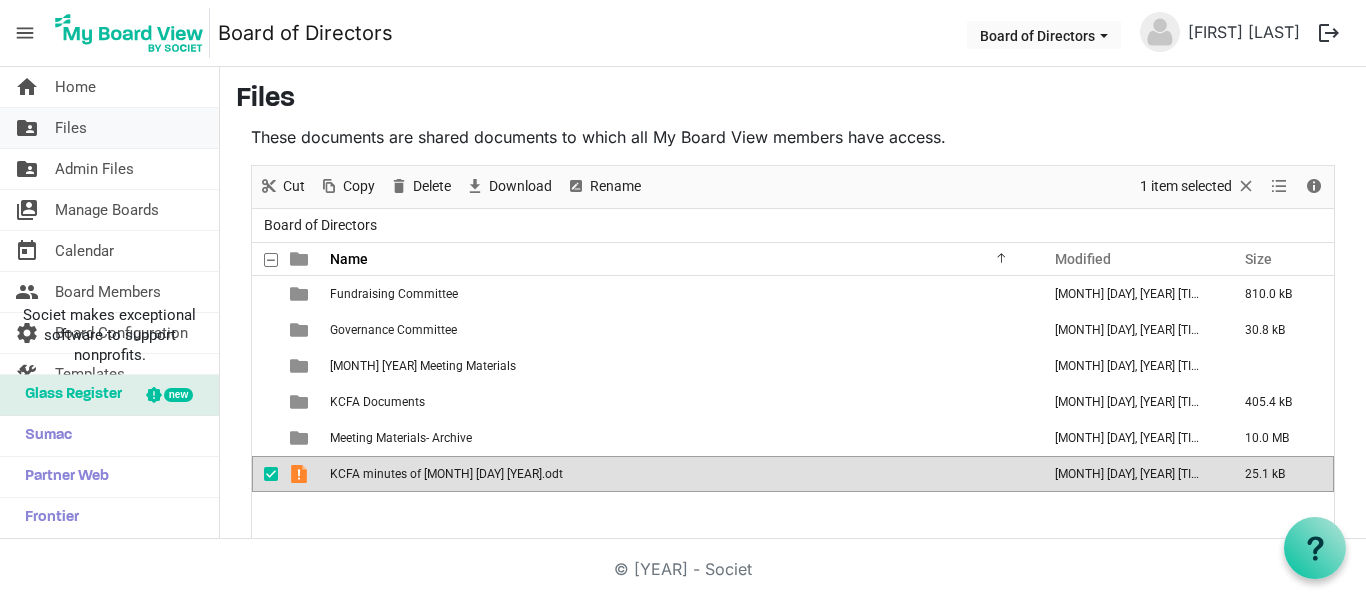 click on "Files" at bounding box center [71, 128] 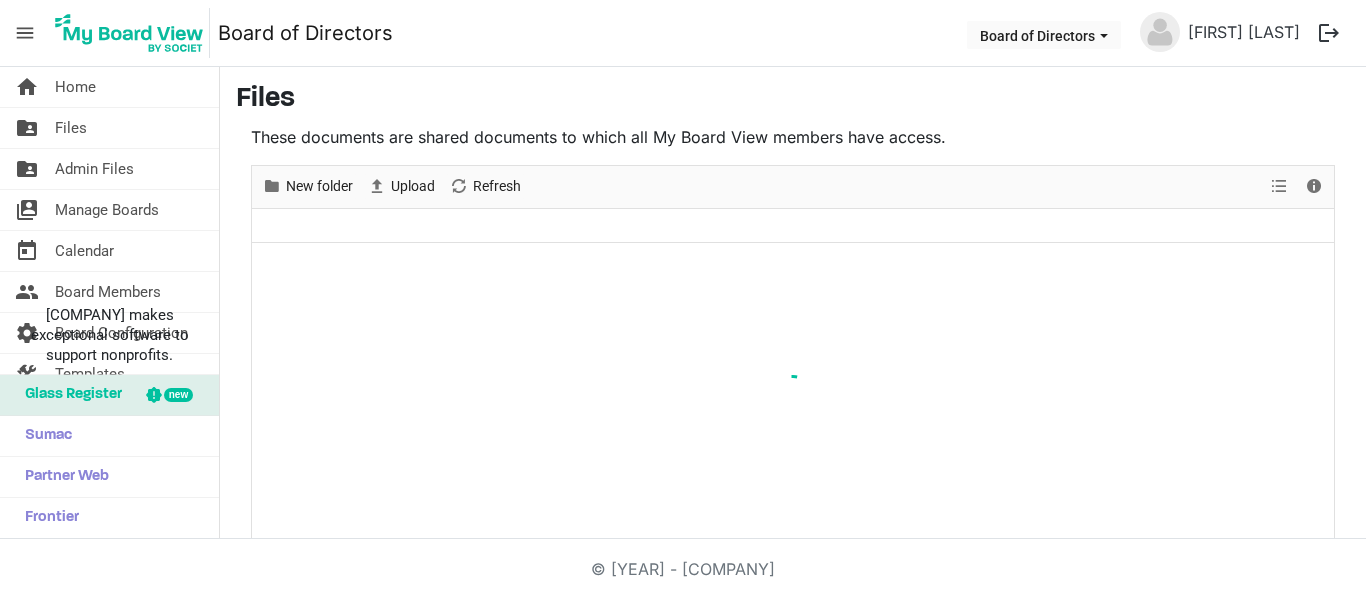 scroll, scrollTop: 0, scrollLeft: 0, axis: both 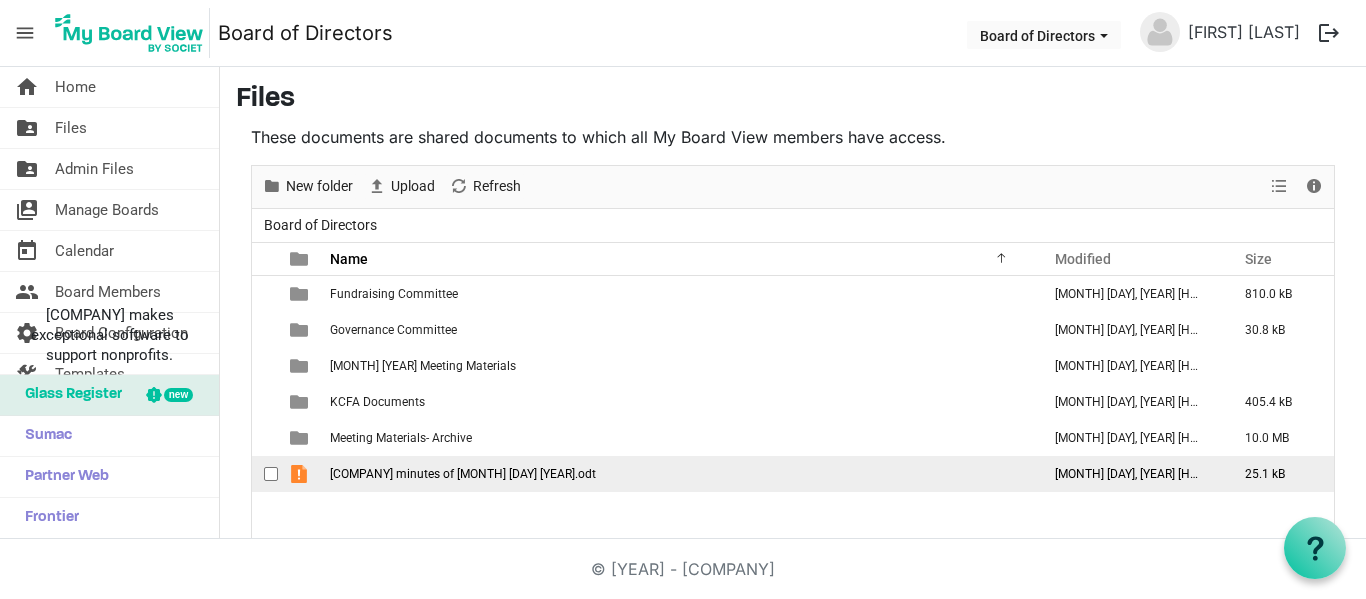 click at bounding box center [299, 474] 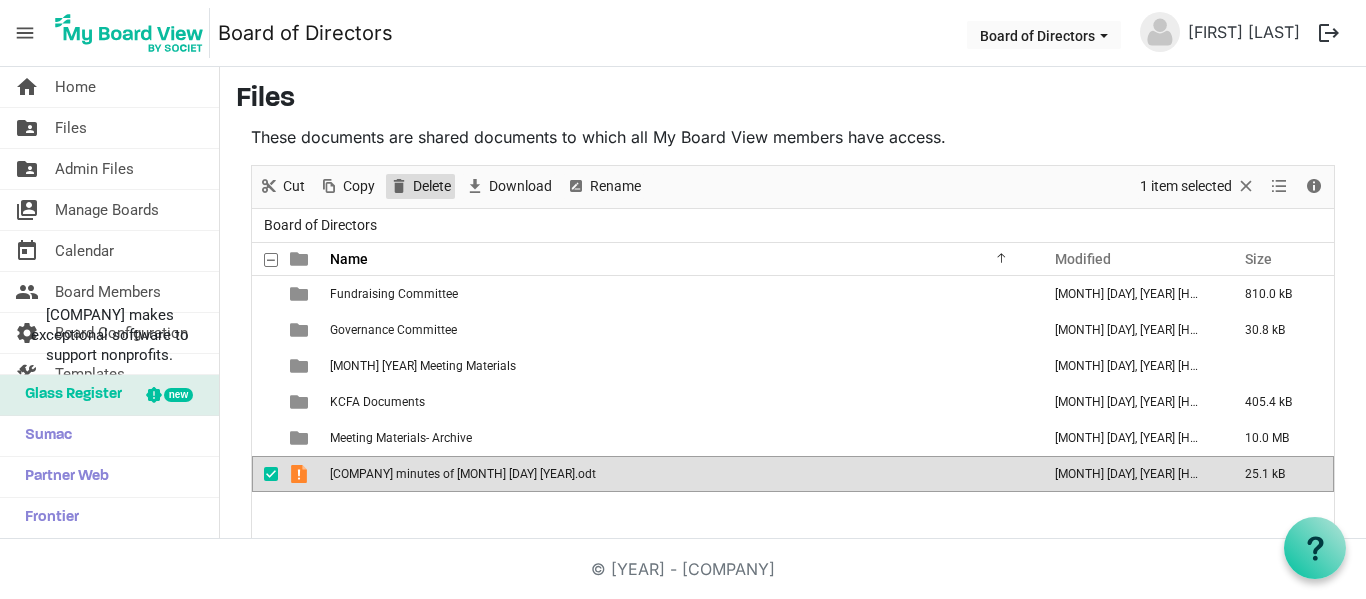 click on "Delete" at bounding box center [432, 186] 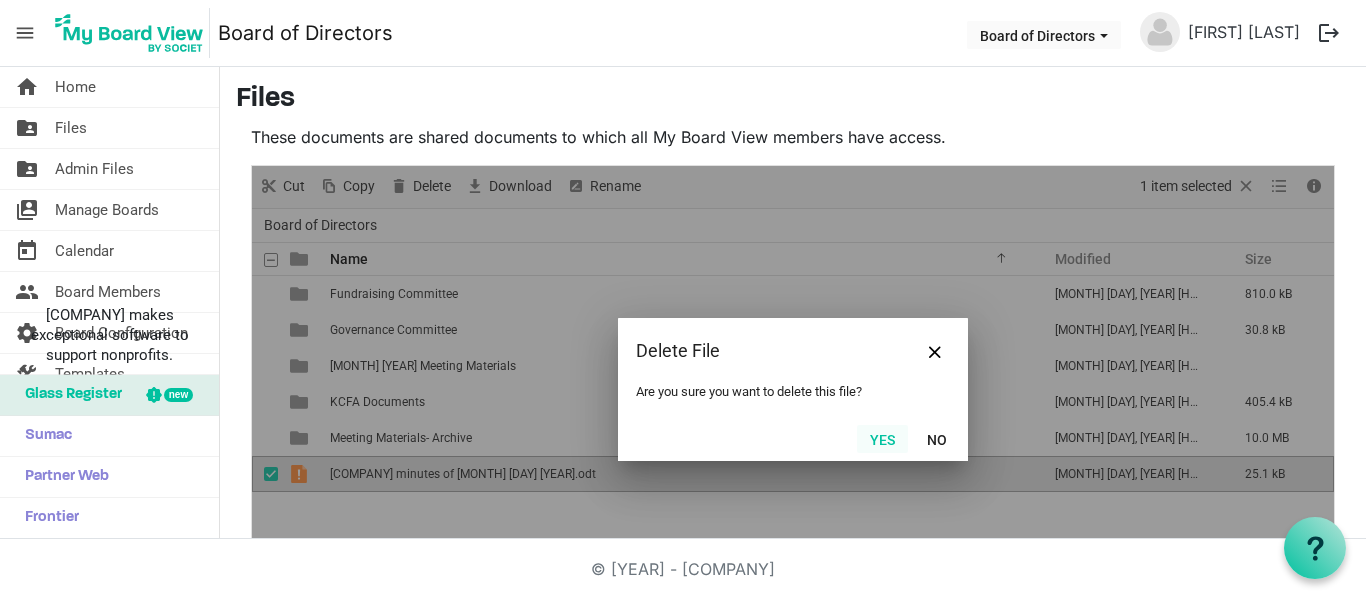 click on "Yes" at bounding box center [882, 439] 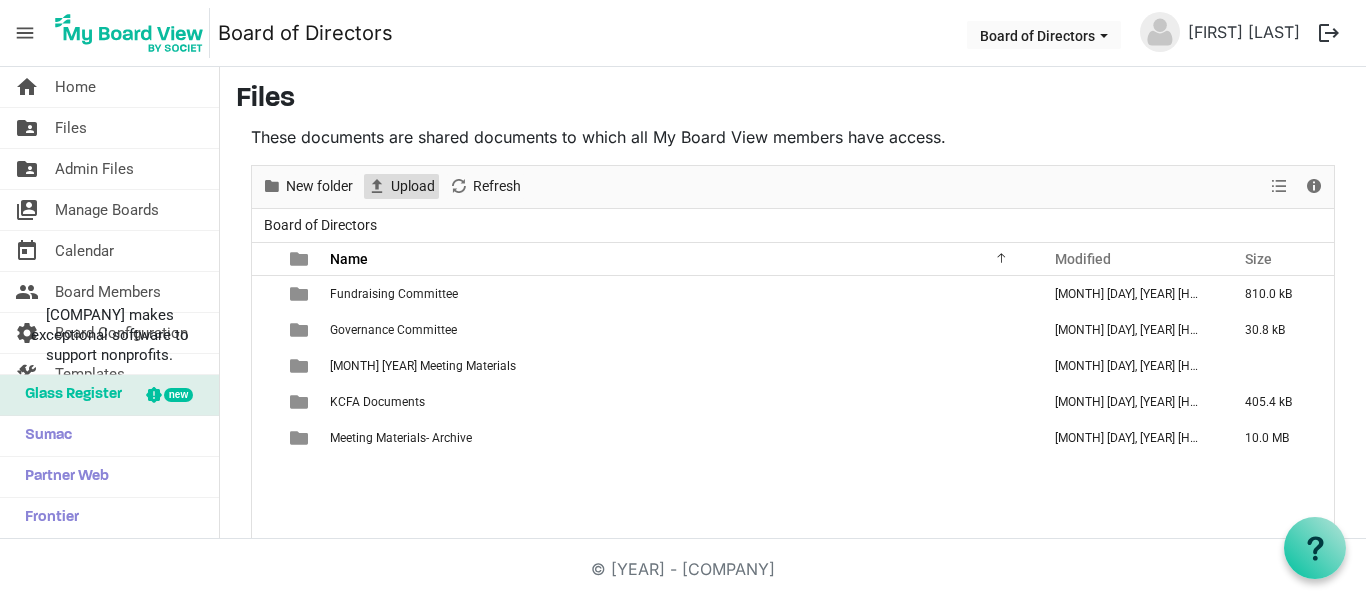 click on "Upload" at bounding box center (413, 186) 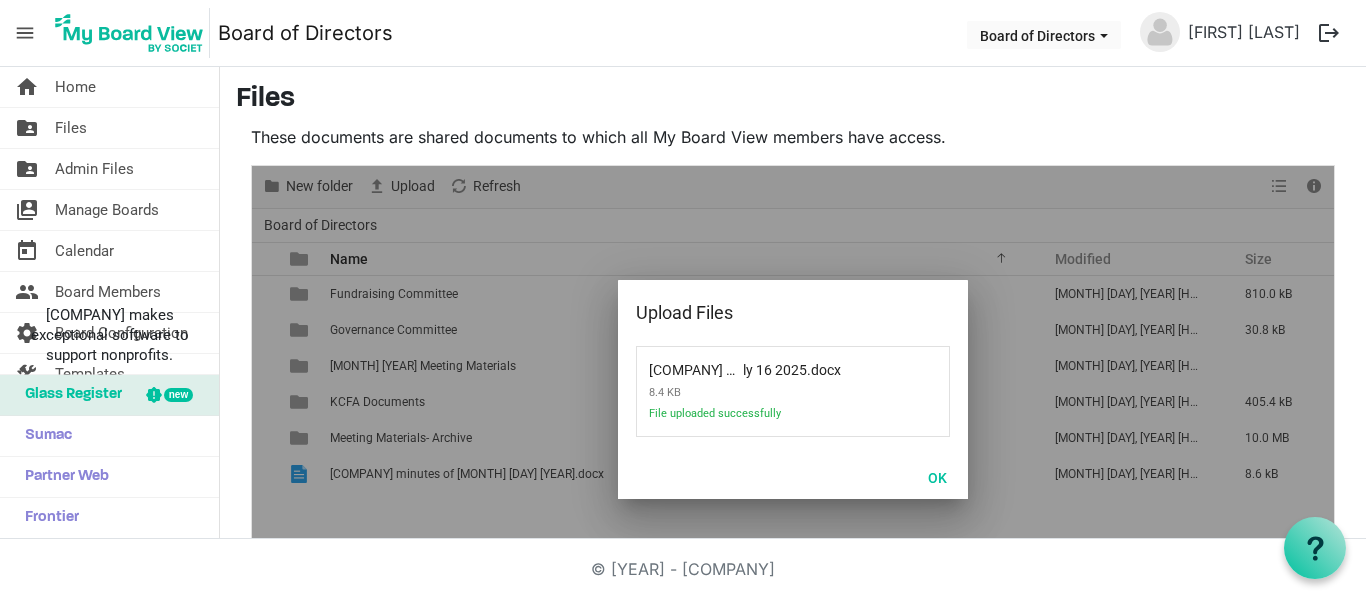 click at bounding box center [793, 390] 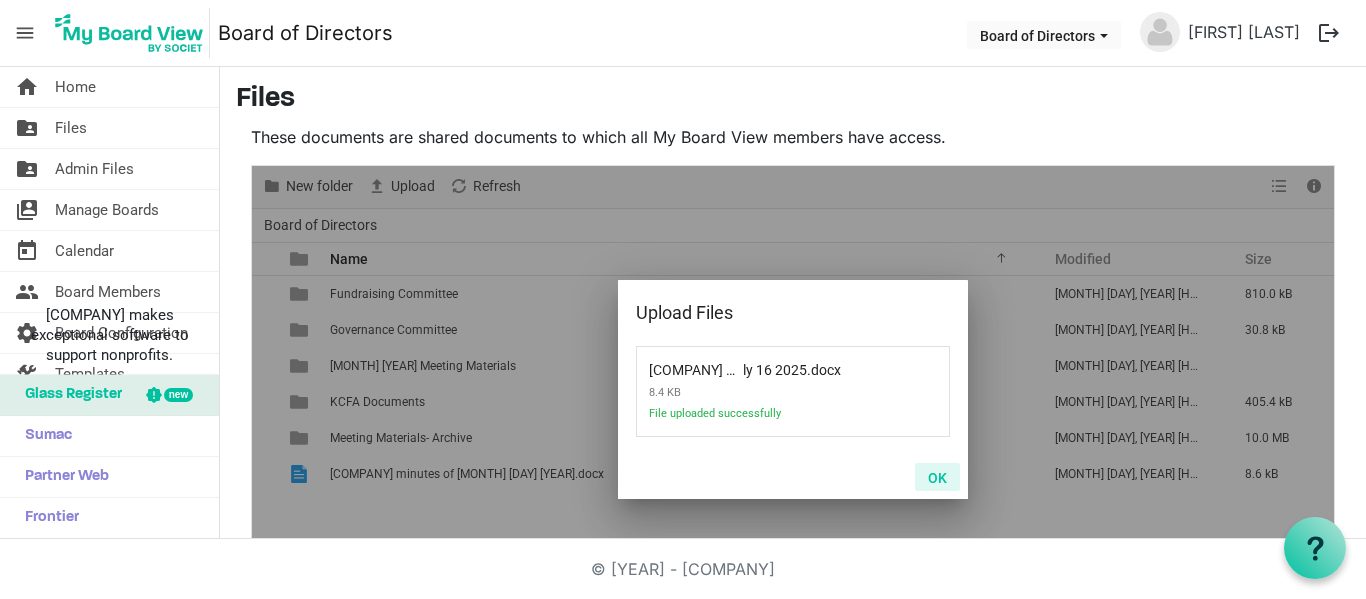 click on "OK" at bounding box center (937, 477) 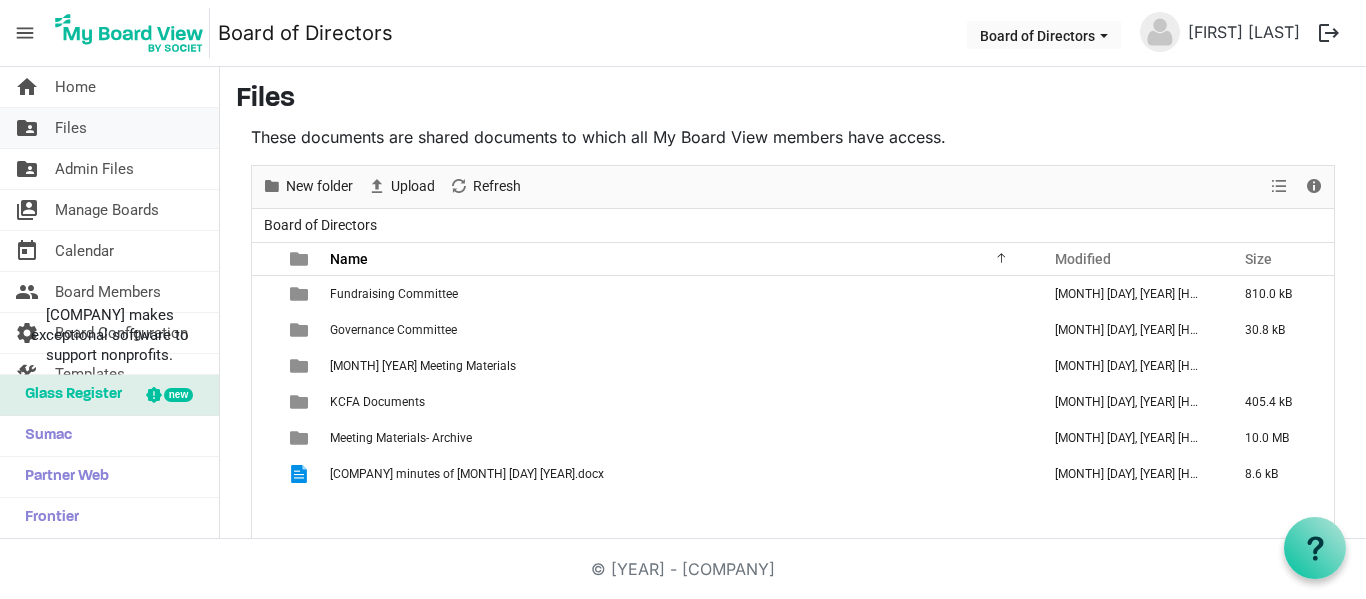 click on "folder_shared
Files" at bounding box center [109, 128] 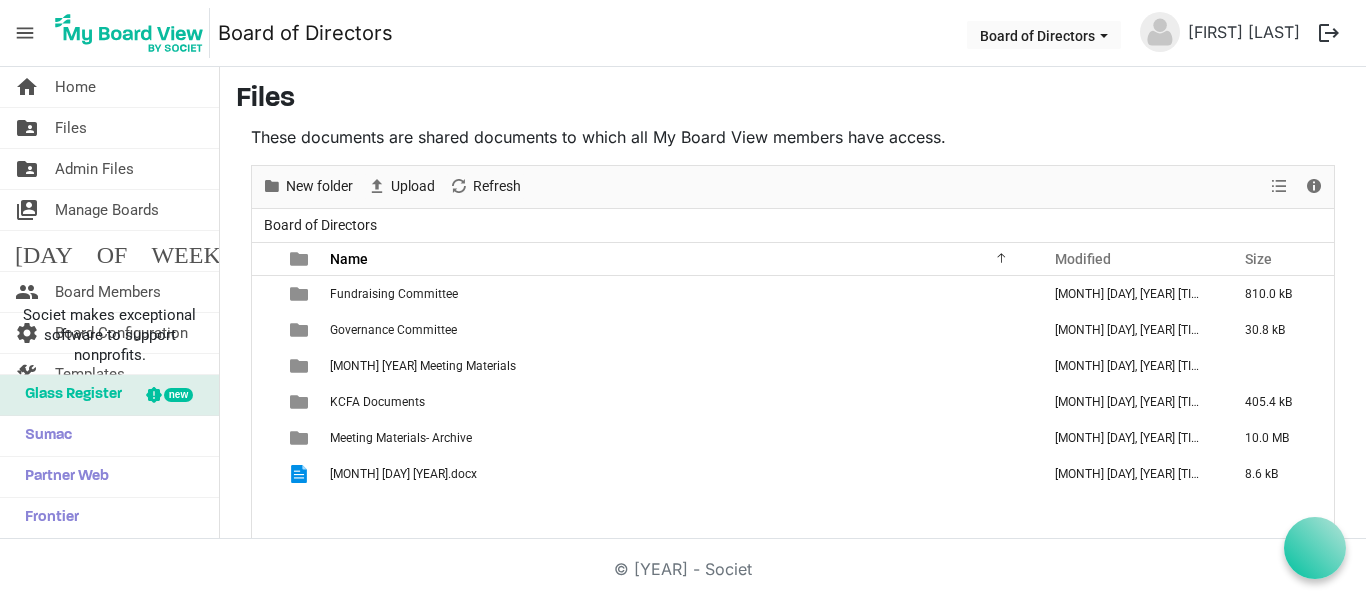 scroll, scrollTop: 0, scrollLeft: 0, axis: both 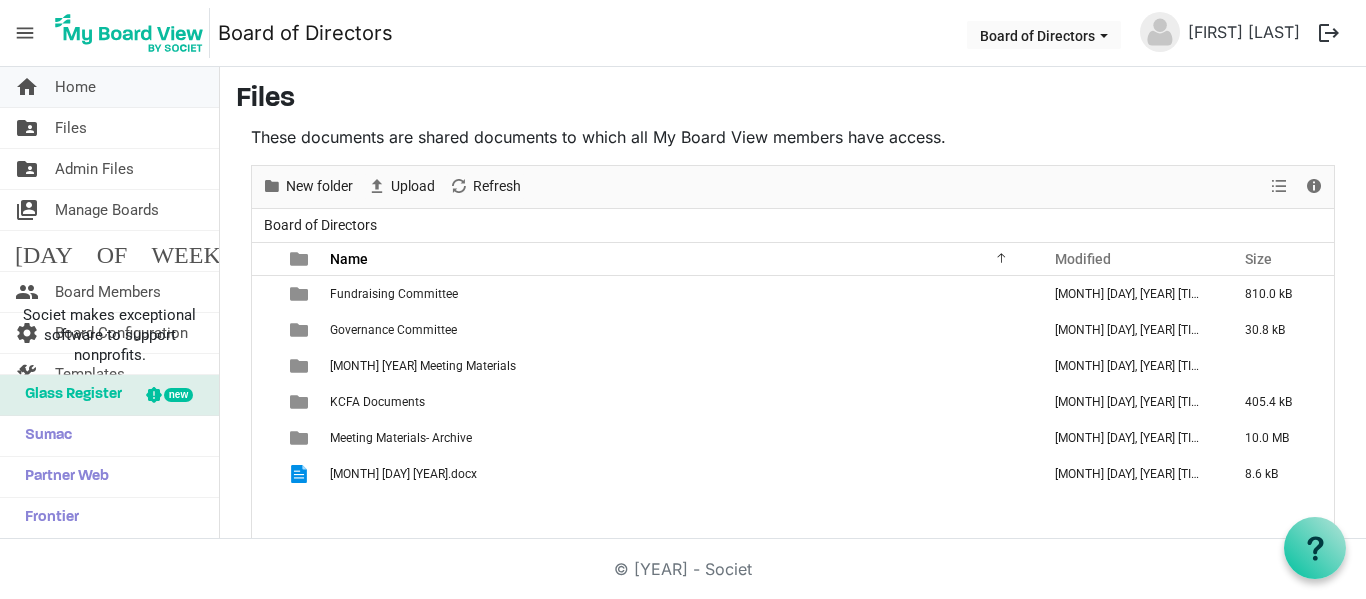 click on "home
Home" at bounding box center [109, 87] 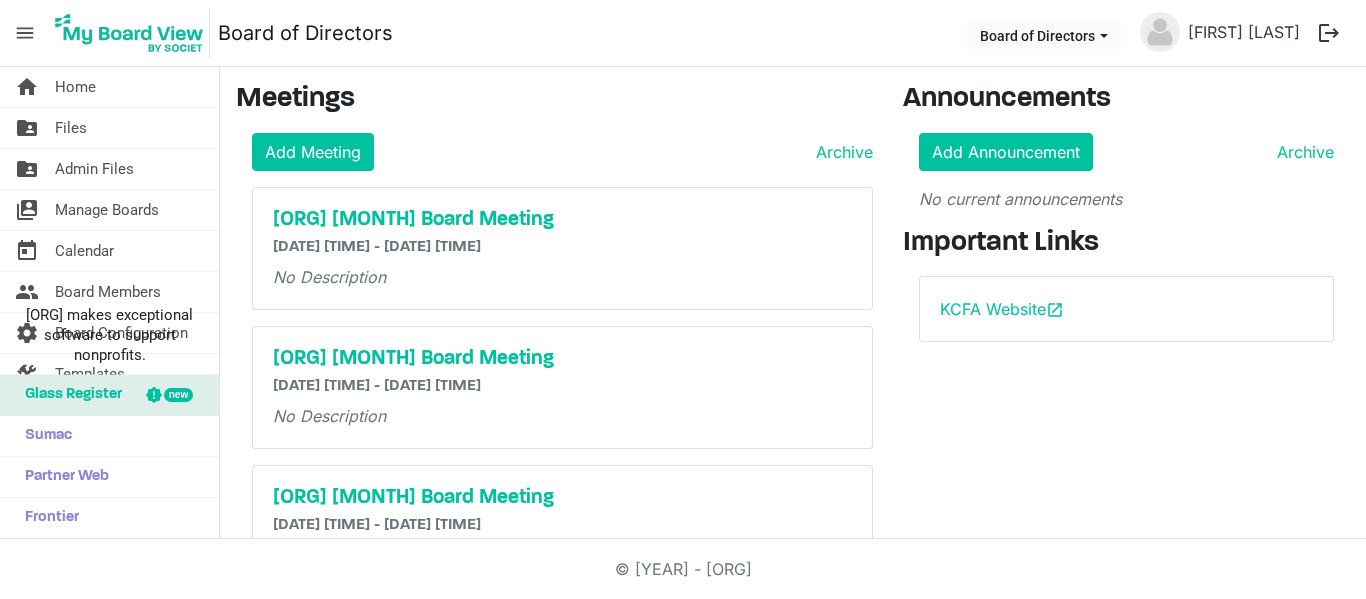 scroll, scrollTop: 0, scrollLeft: 0, axis: both 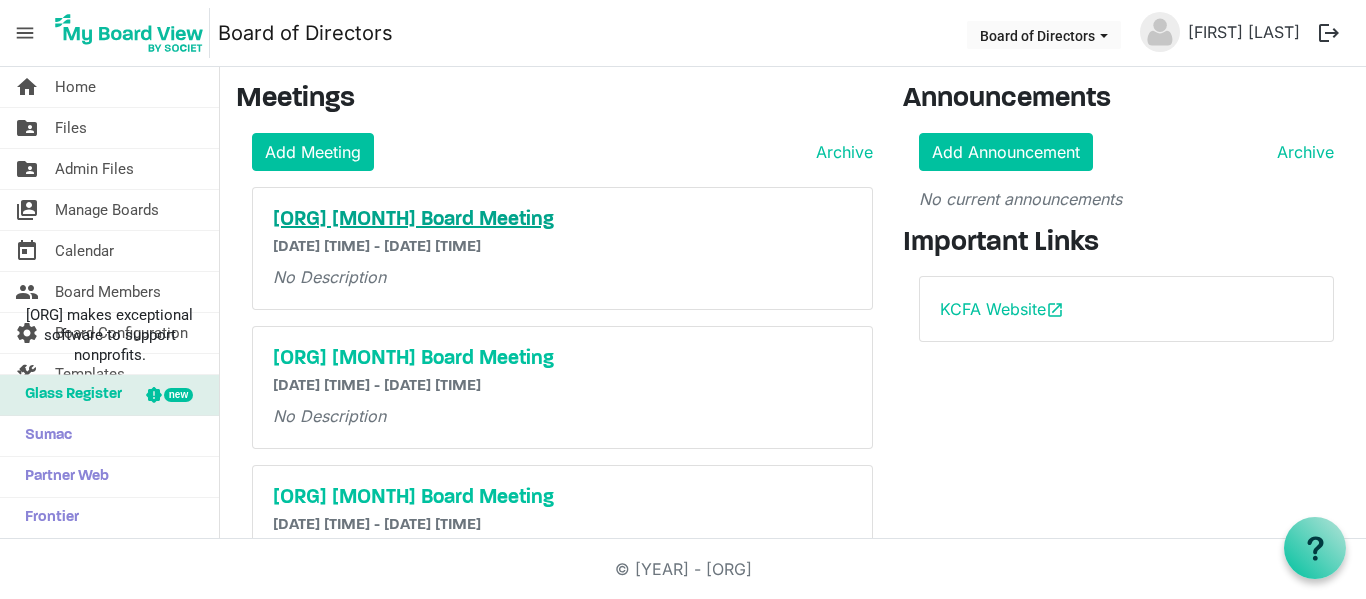 click on "KCFA July Board Meeting" at bounding box center [562, 220] 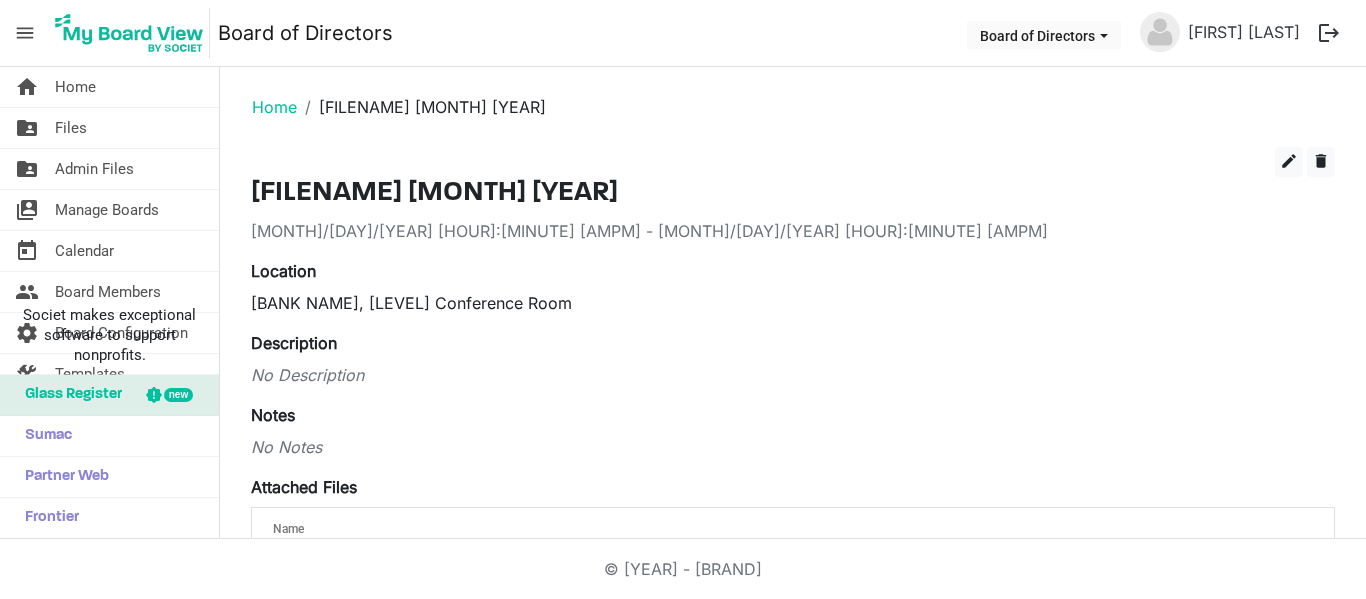 scroll, scrollTop: 0, scrollLeft: 0, axis: both 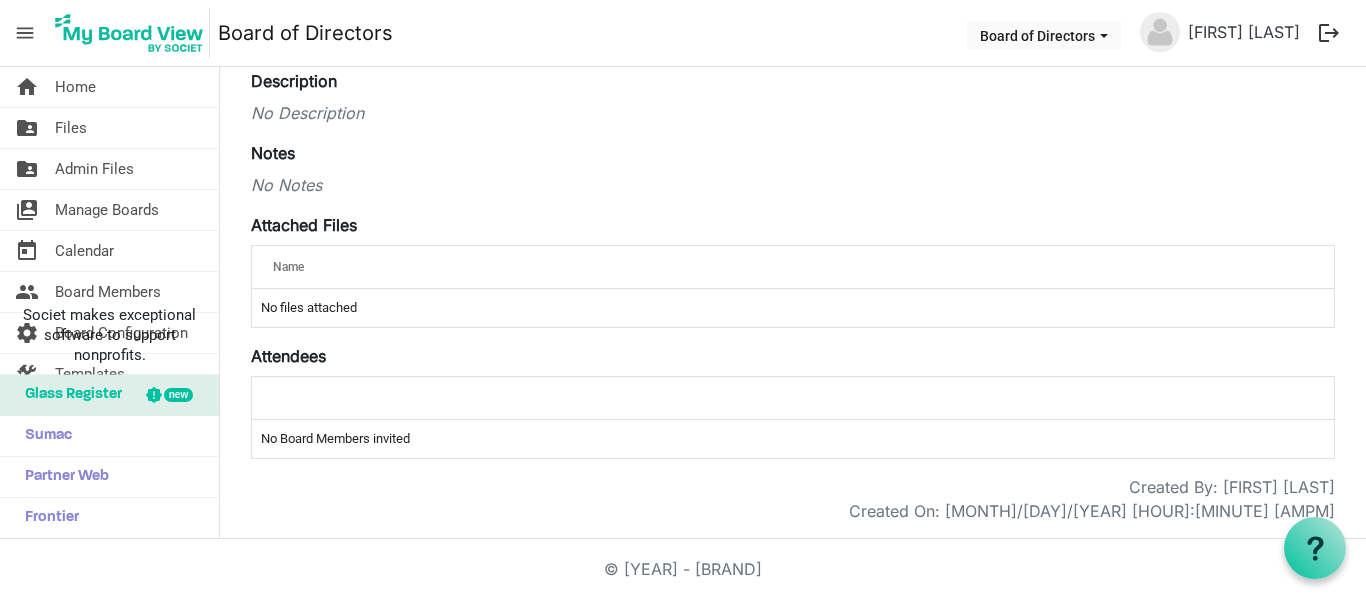 click on "No files attached" at bounding box center (793, 308) 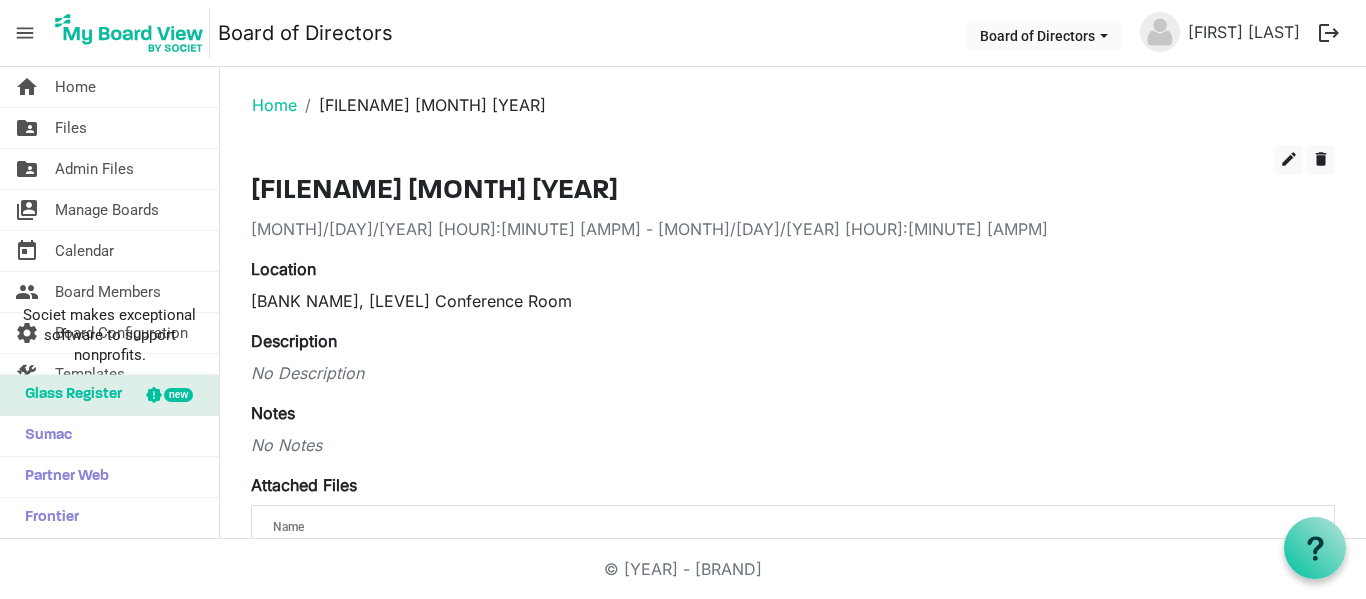 scroll, scrollTop: 0, scrollLeft: 0, axis: both 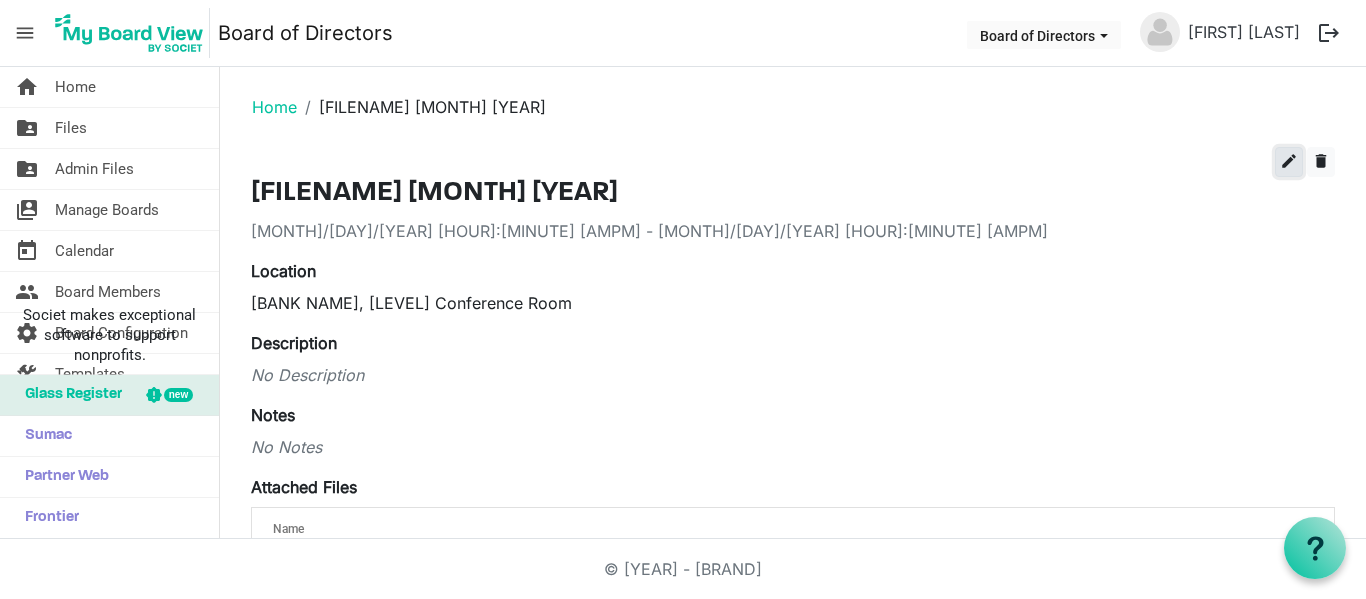 click on "edit" at bounding box center [1289, 161] 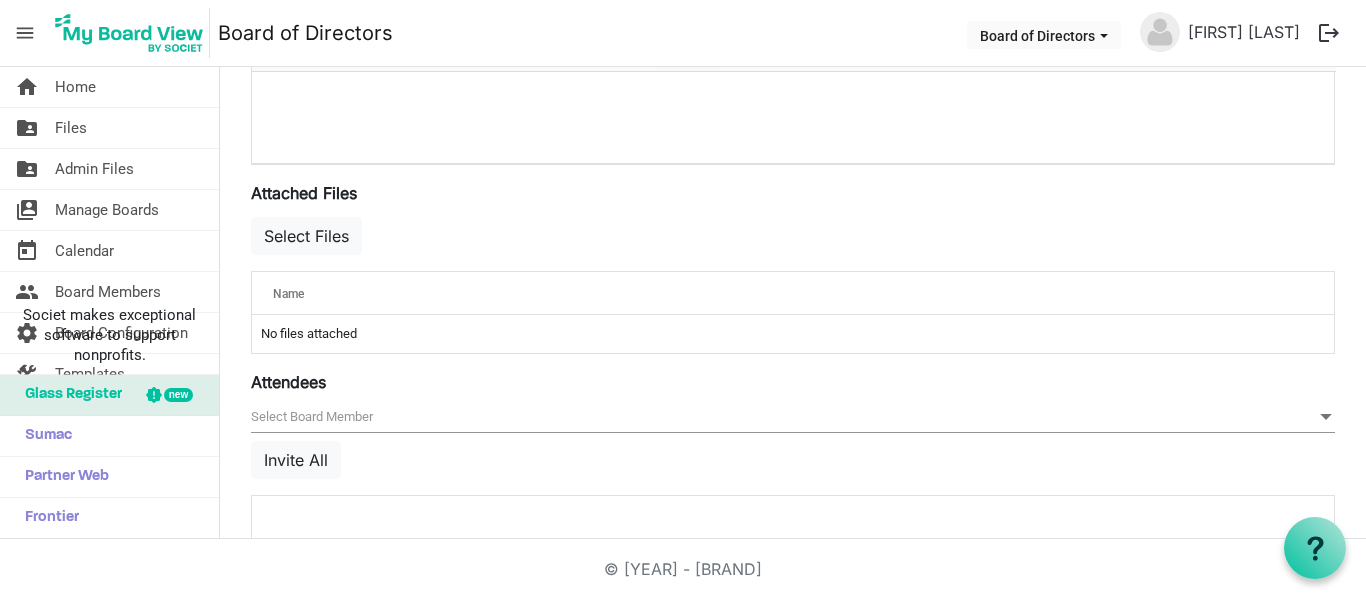 scroll, scrollTop: 630, scrollLeft: 0, axis: vertical 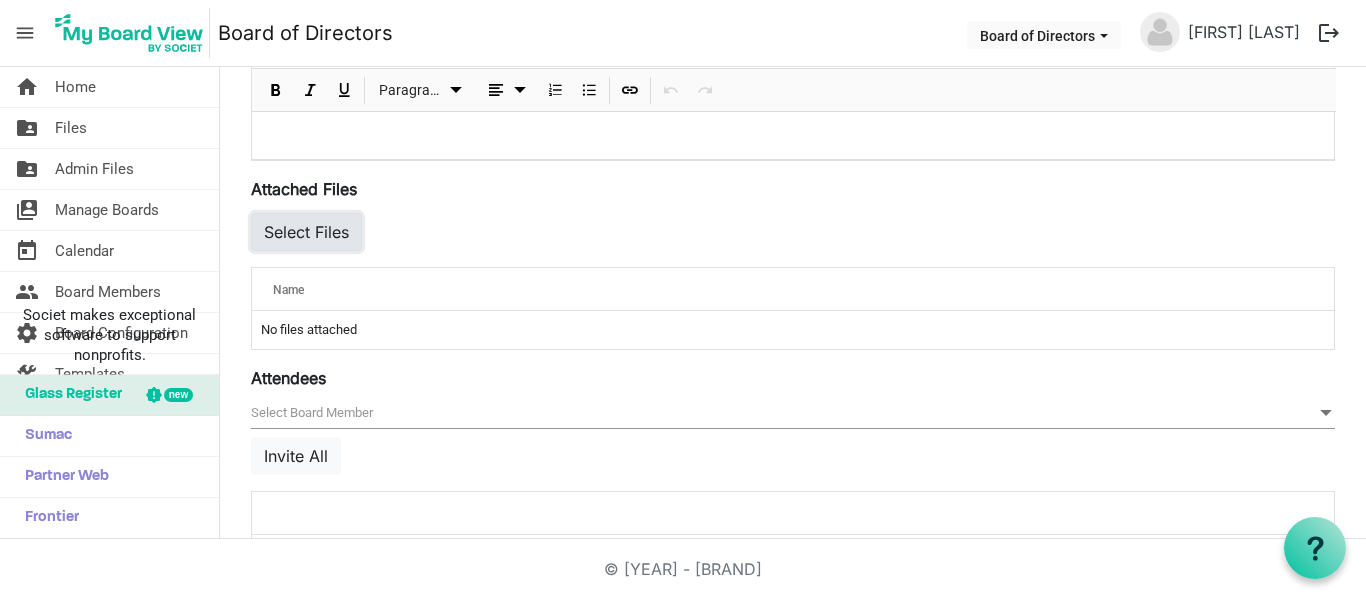 click on "Select Files" at bounding box center (306, 232) 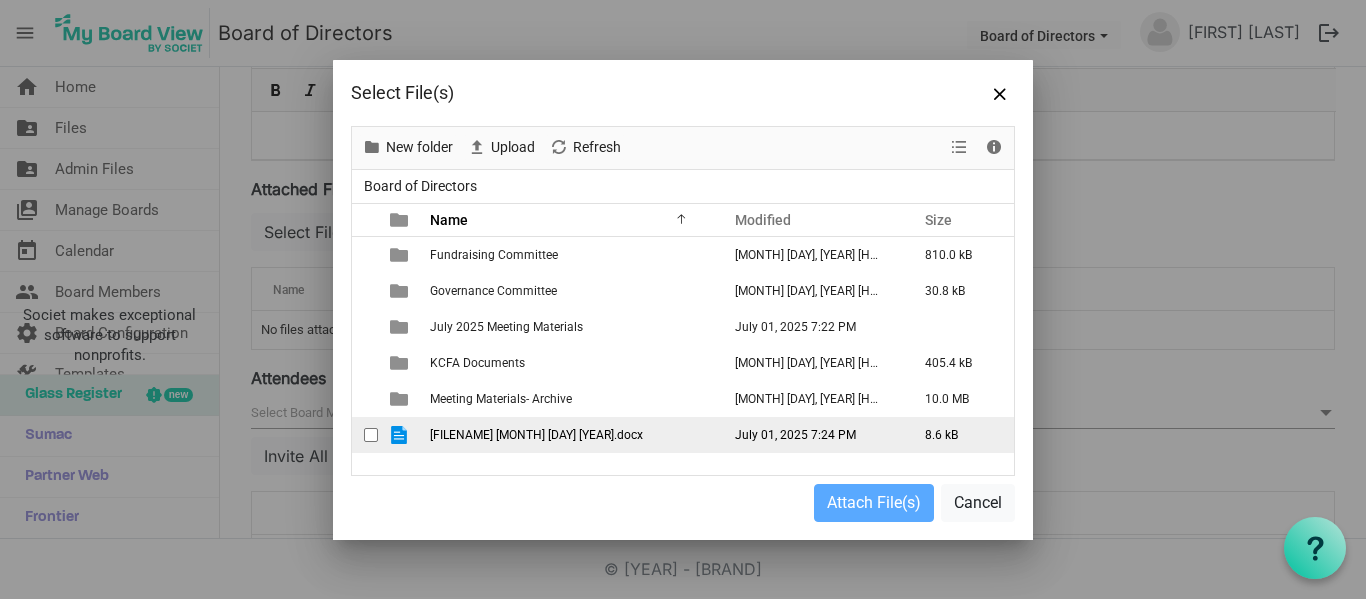 click on "[ORGANIZATION] minutes of [DATE].docx" at bounding box center (569, 435) 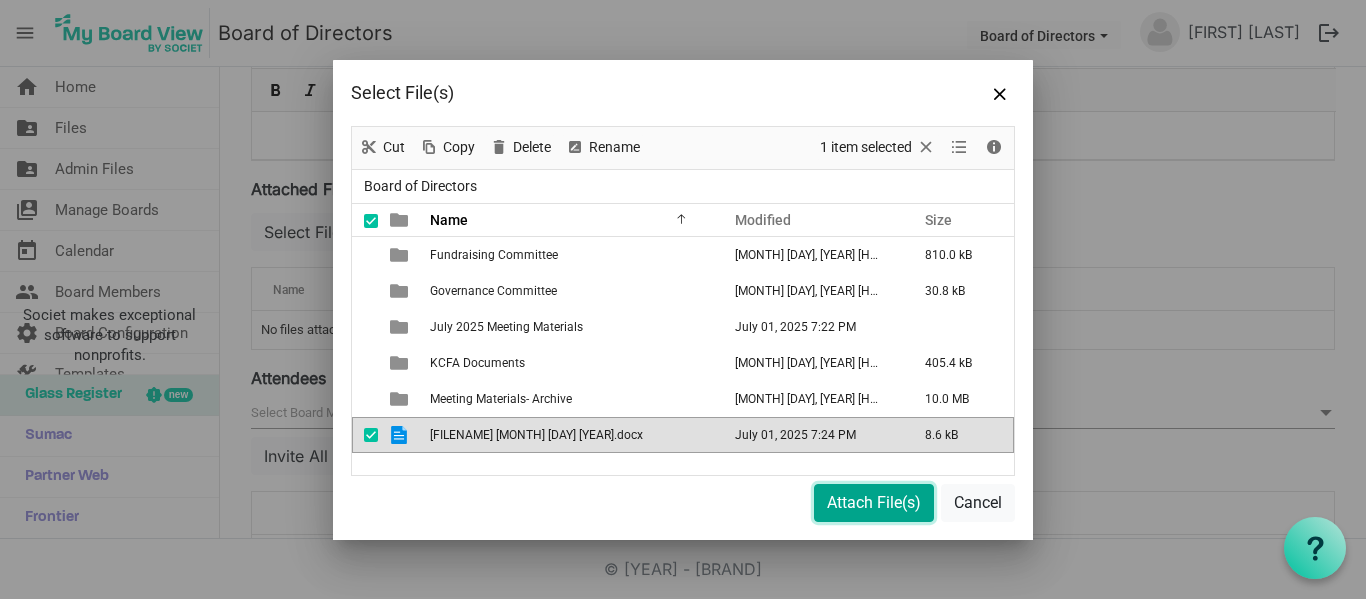 click on "Attach File(s)" at bounding box center [874, 503] 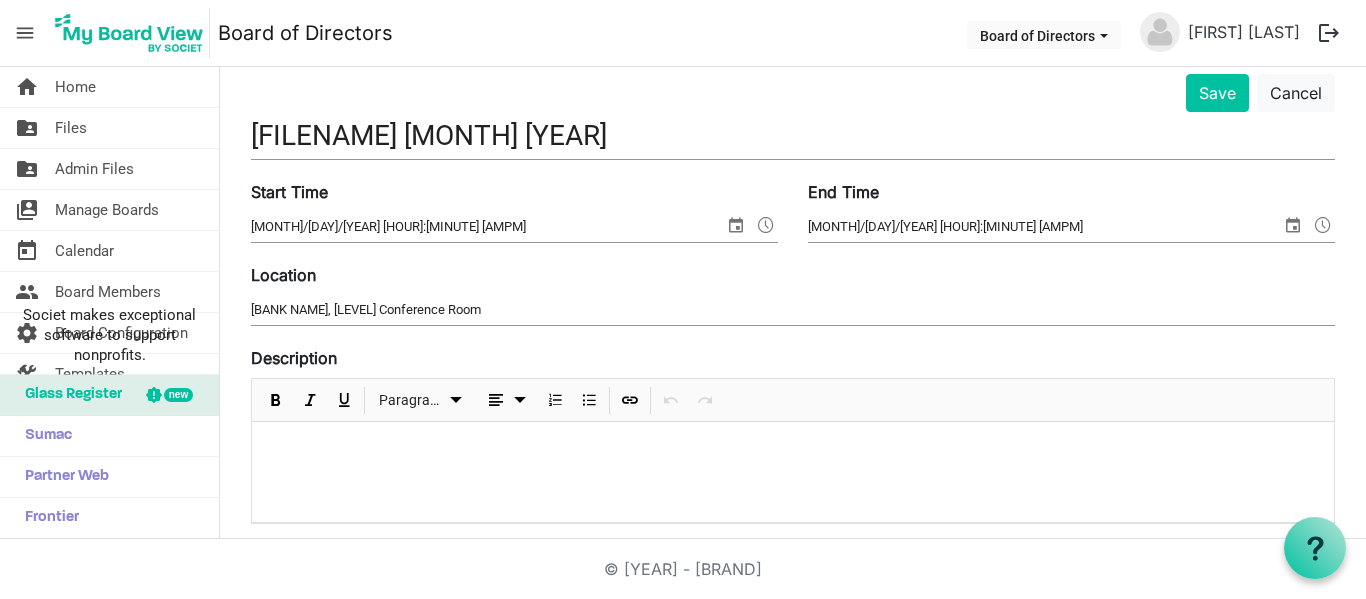 scroll, scrollTop: 0, scrollLeft: 0, axis: both 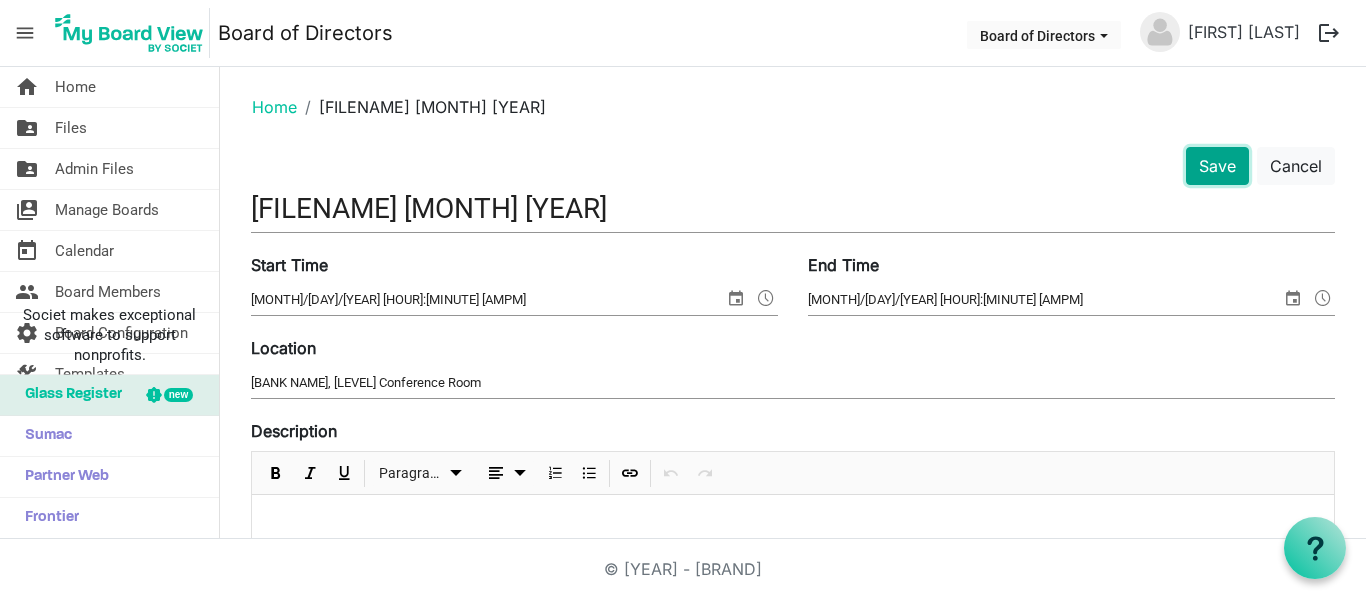 click on "Save" at bounding box center (1217, 166) 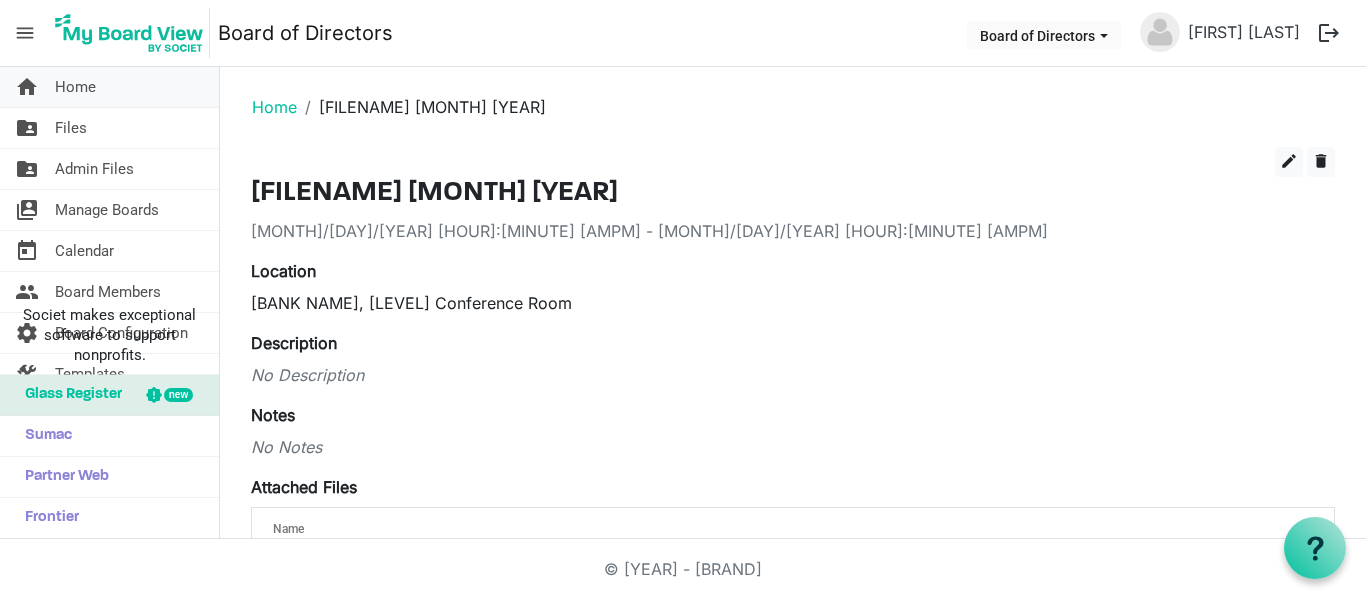 click on "Home" at bounding box center (75, 87) 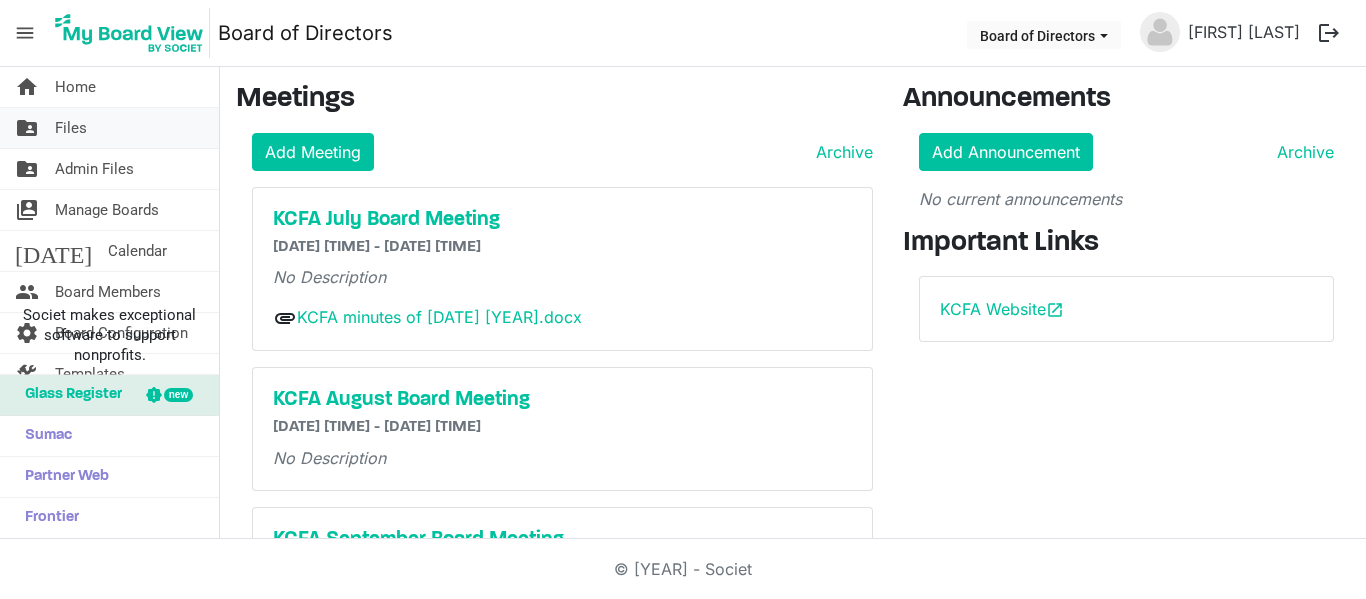 scroll, scrollTop: 0, scrollLeft: 0, axis: both 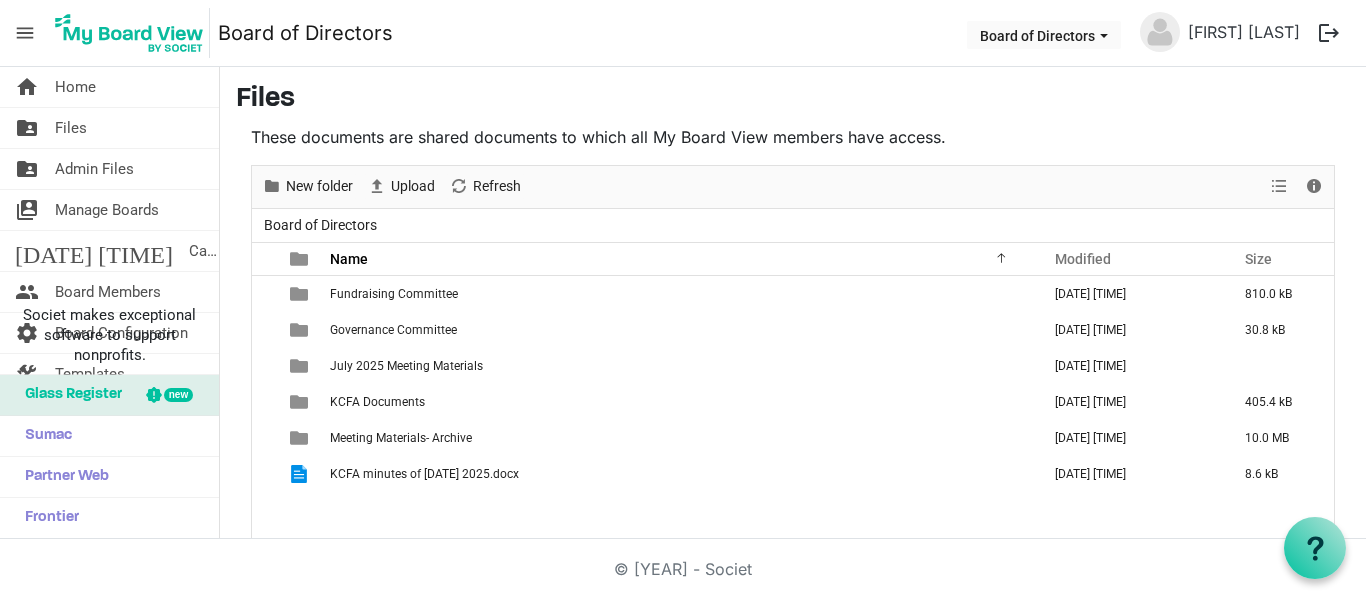 drag, startPoint x: 359, startPoint y: 476, endPoint x: 335, endPoint y: 495, distance: 30.610456 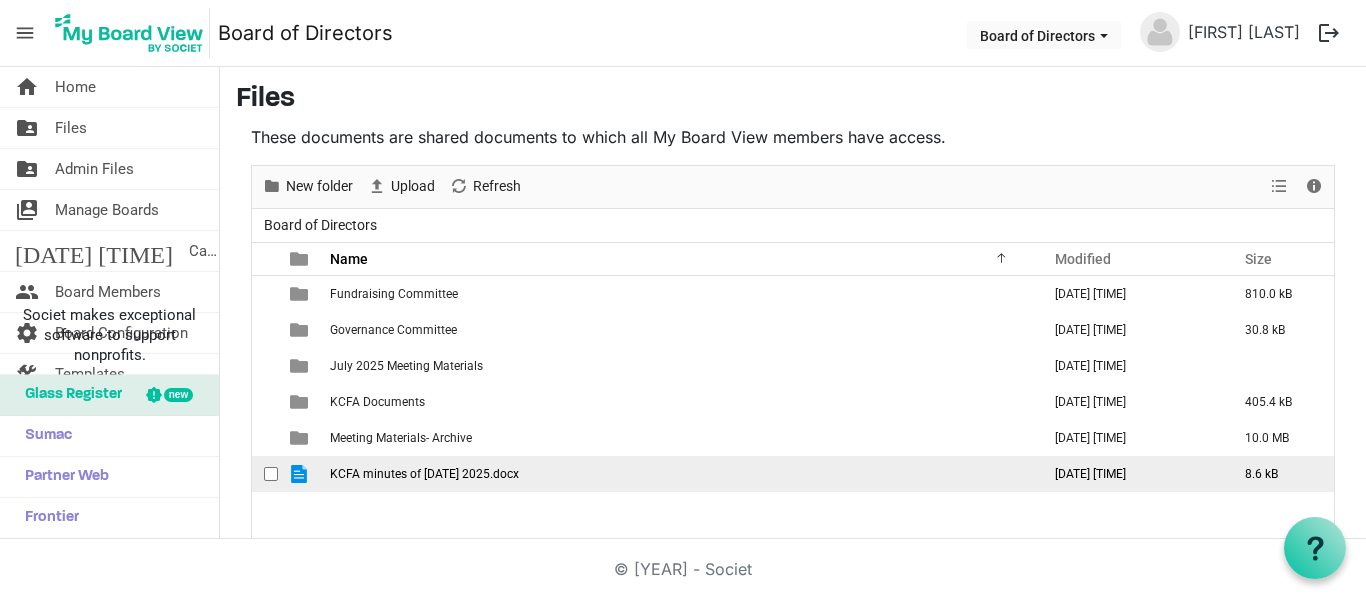 click at bounding box center (271, 474) 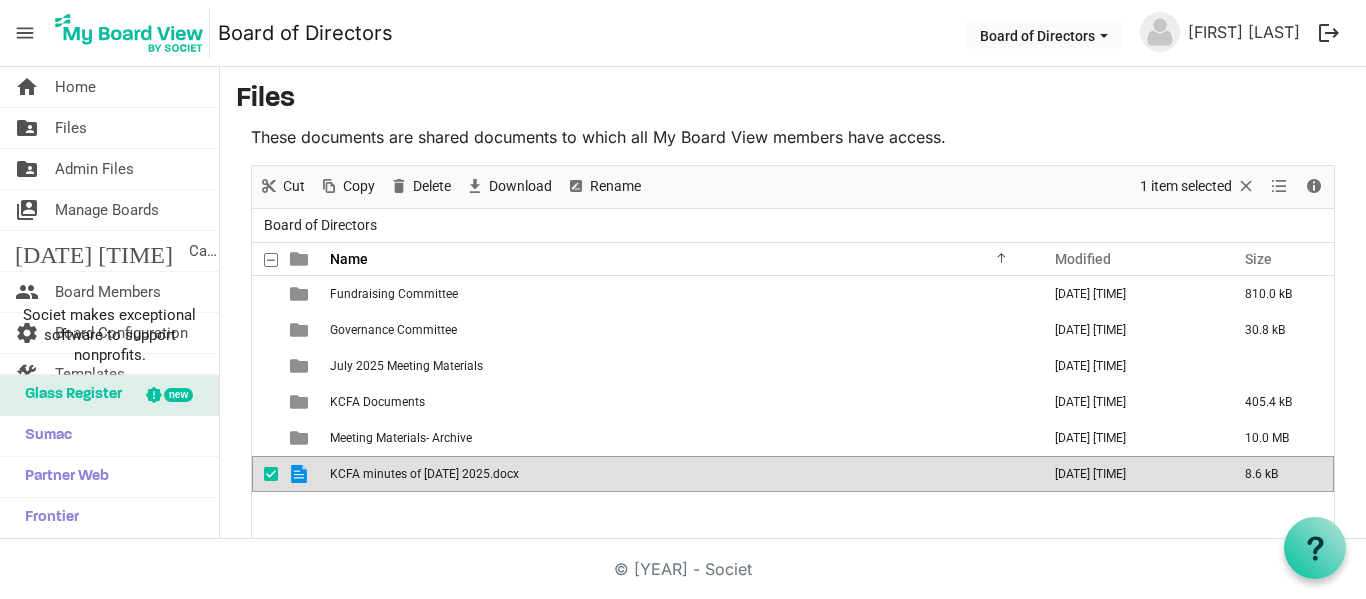 drag, startPoint x: 347, startPoint y: 474, endPoint x: 357, endPoint y: 540, distance: 66.75328 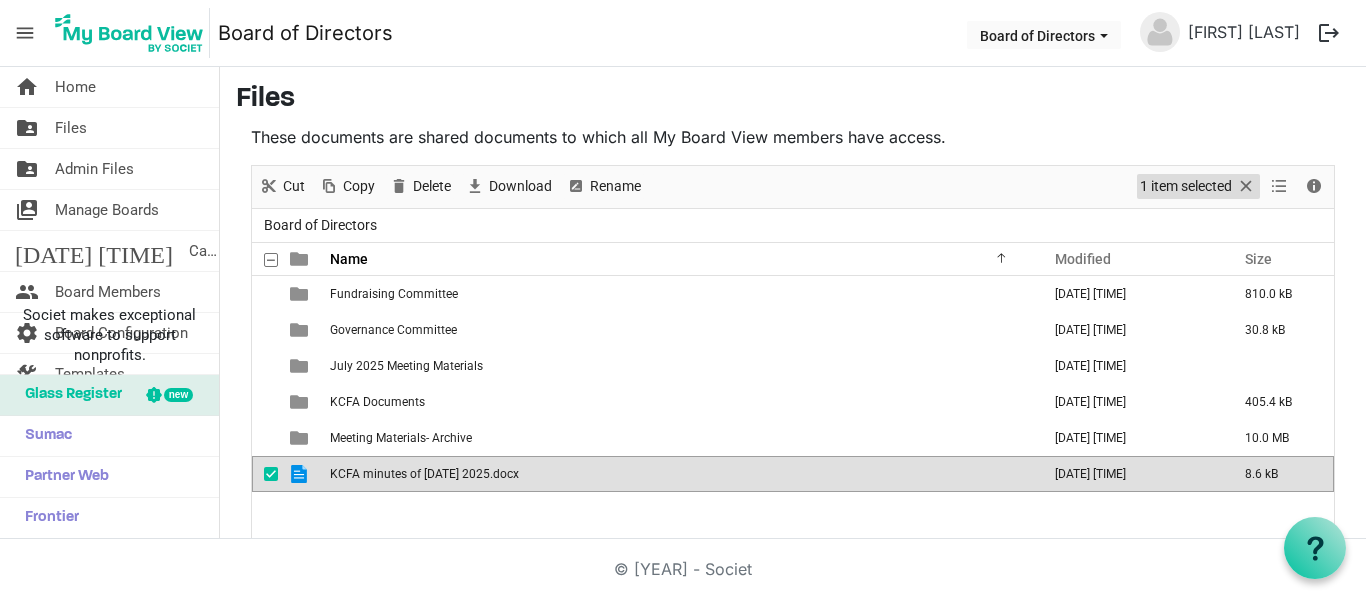 click at bounding box center (1246, 186) 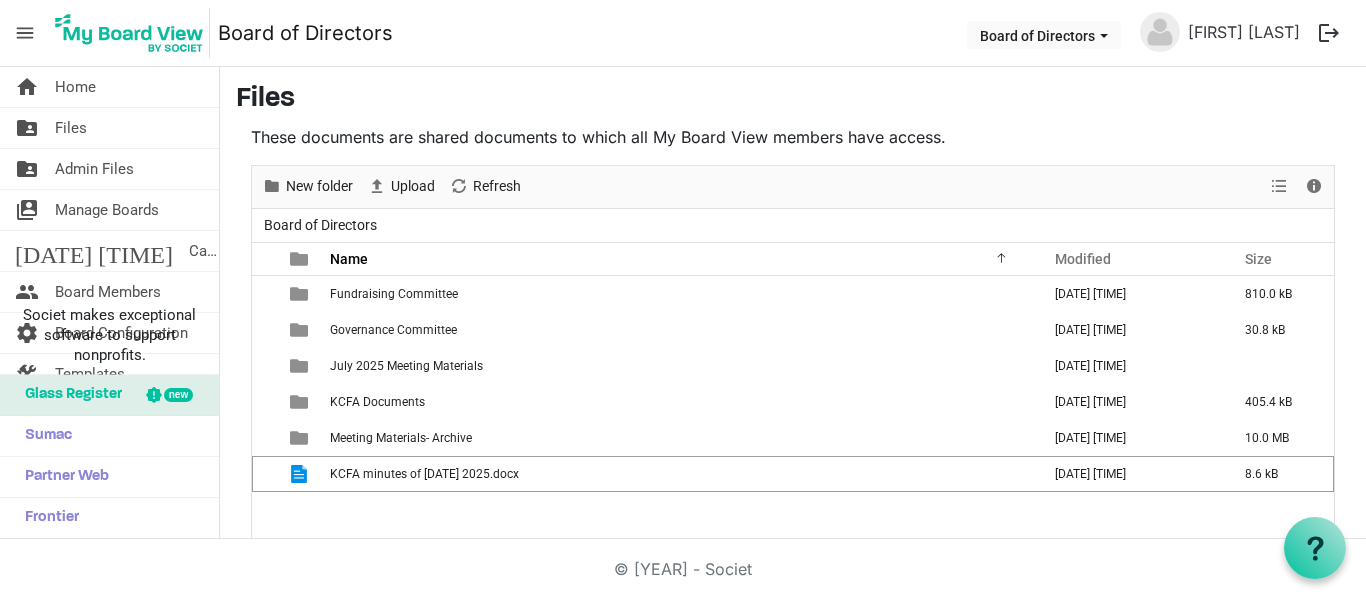 click on "Files
These documents are shared documents to which all My Board View members have access.
New folder Upload Cut Copy Paste Delete Download Rename Sort by Refresh 1 item selected View Details Board of Directors   Name Modified Size filemanager_grid_header_table   Fundraising Committee January 28, 2025 2:55 PM 810.0 kB   Governance Committee January 16, 2025 3:02 PM 30.8 kB   July 2025 Meeting Materials July 01, 2025 7:22 PM   KCFA Documents January 10, 2025 5:15 PM 405.4 kB   Meeting Materials- Archive June 20, 2025 5:12 PM 10.0 MB   KCFA minutes of July 16 2025.docx July 01, 2025 7:24 PM 8.6 kB Upload Files Browse..." at bounding box center [793, 349] 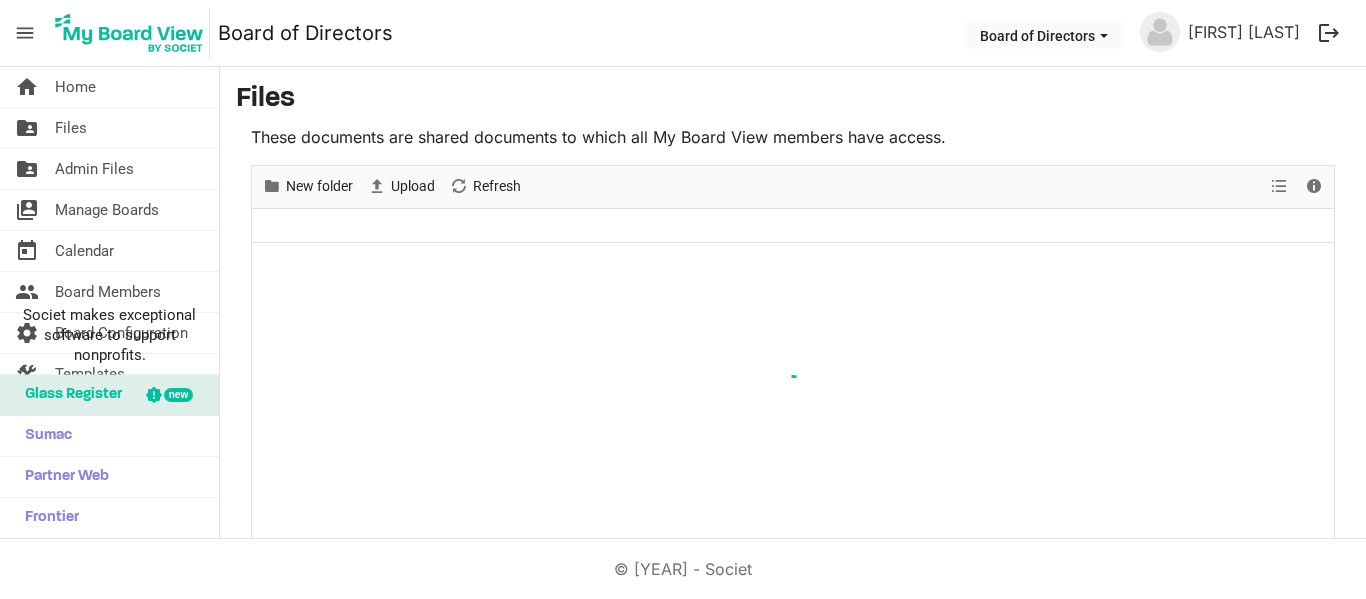 scroll, scrollTop: 0, scrollLeft: 0, axis: both 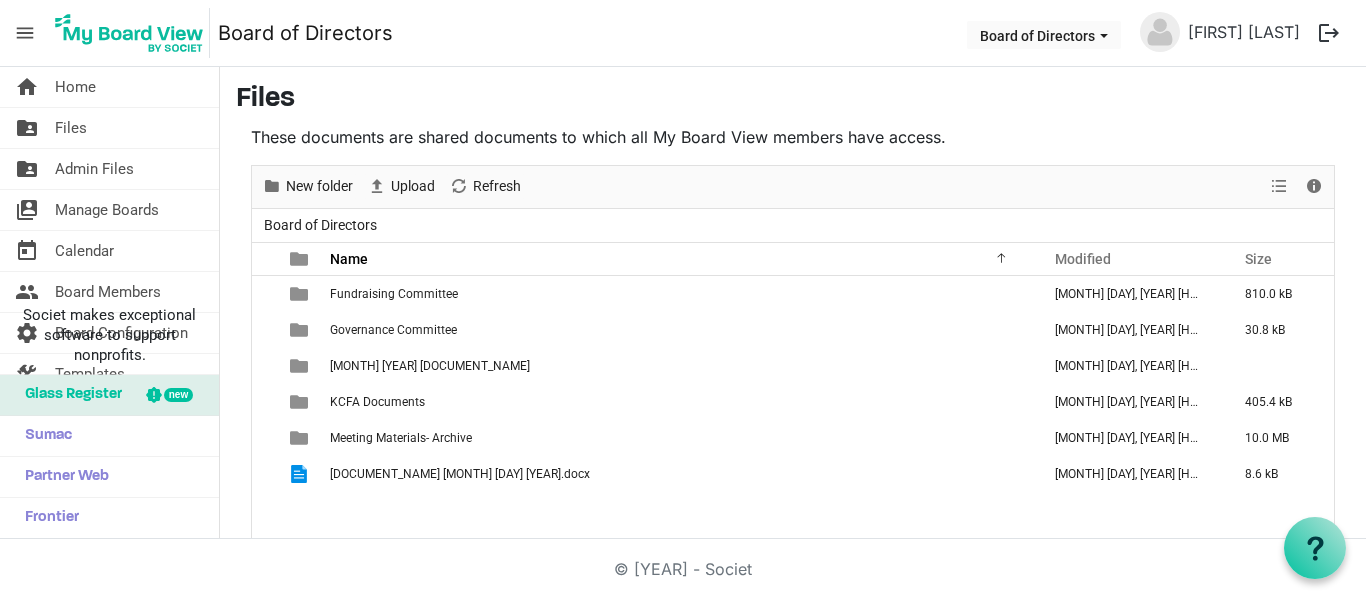 drag, startPoint x: 377, startPoint y: 472, endPoint x: 323, endPoint y: 519, distance: 71.5891 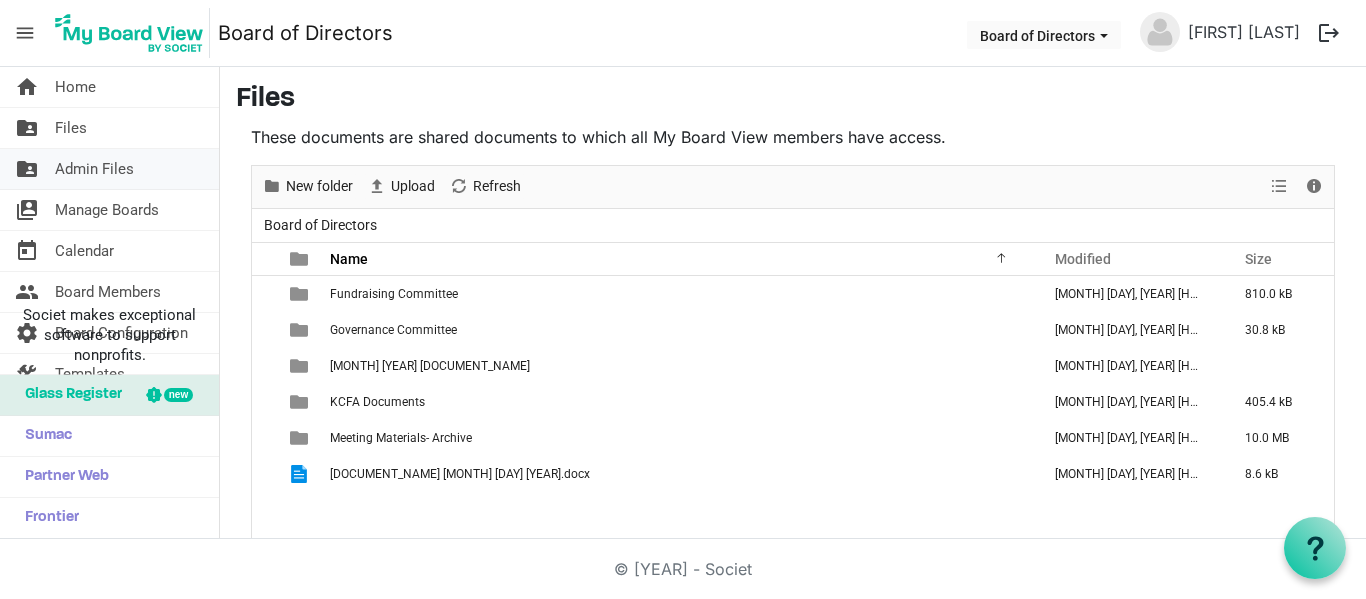 click on "Admin Files" at bounding box center (94, 169) 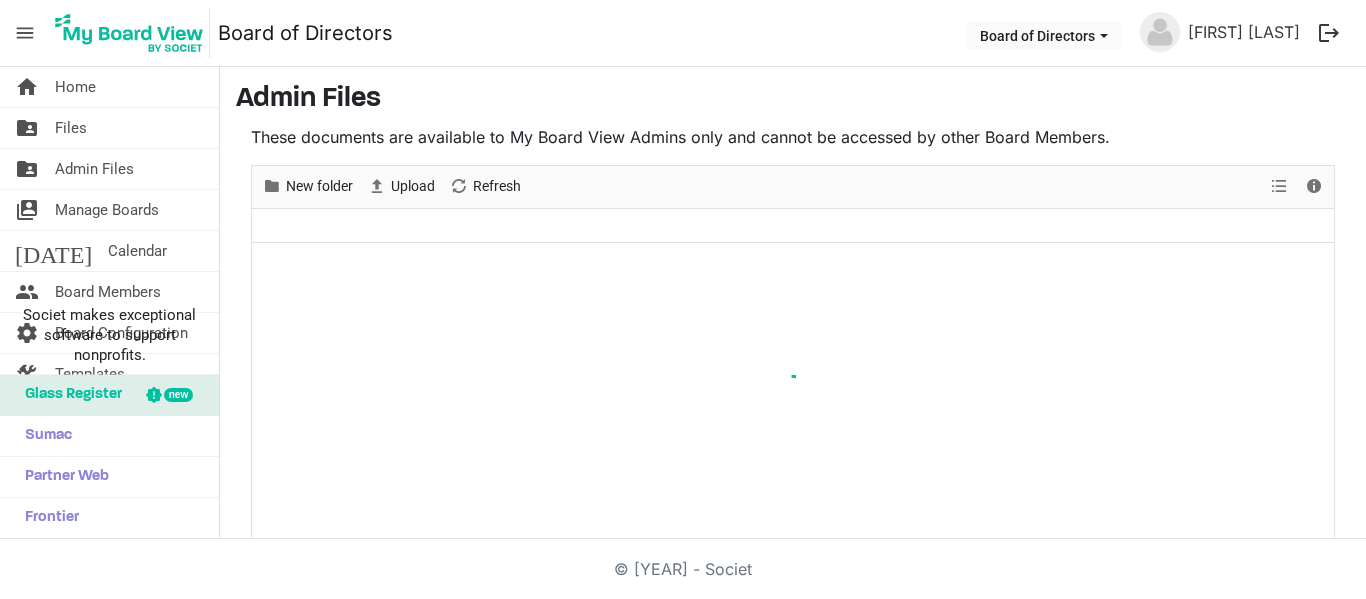 scroll, scrollTop: 0, scrollLeft: 0, axis: both 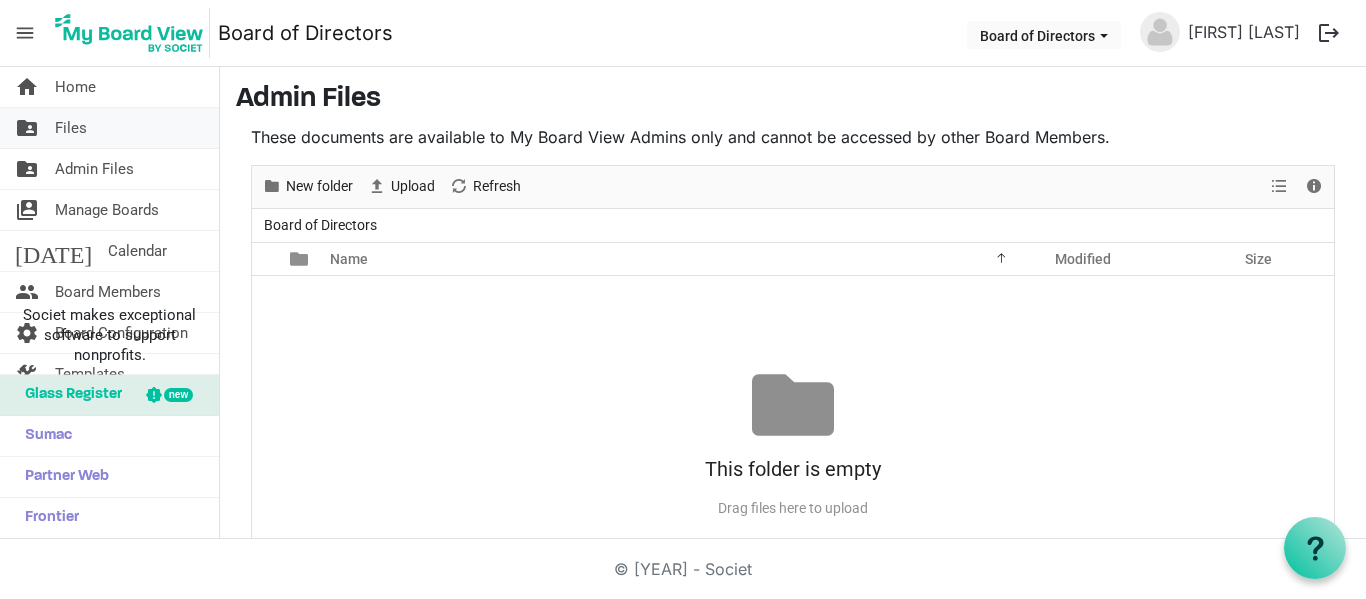 click on "Files" at bounding box center (71, 128) 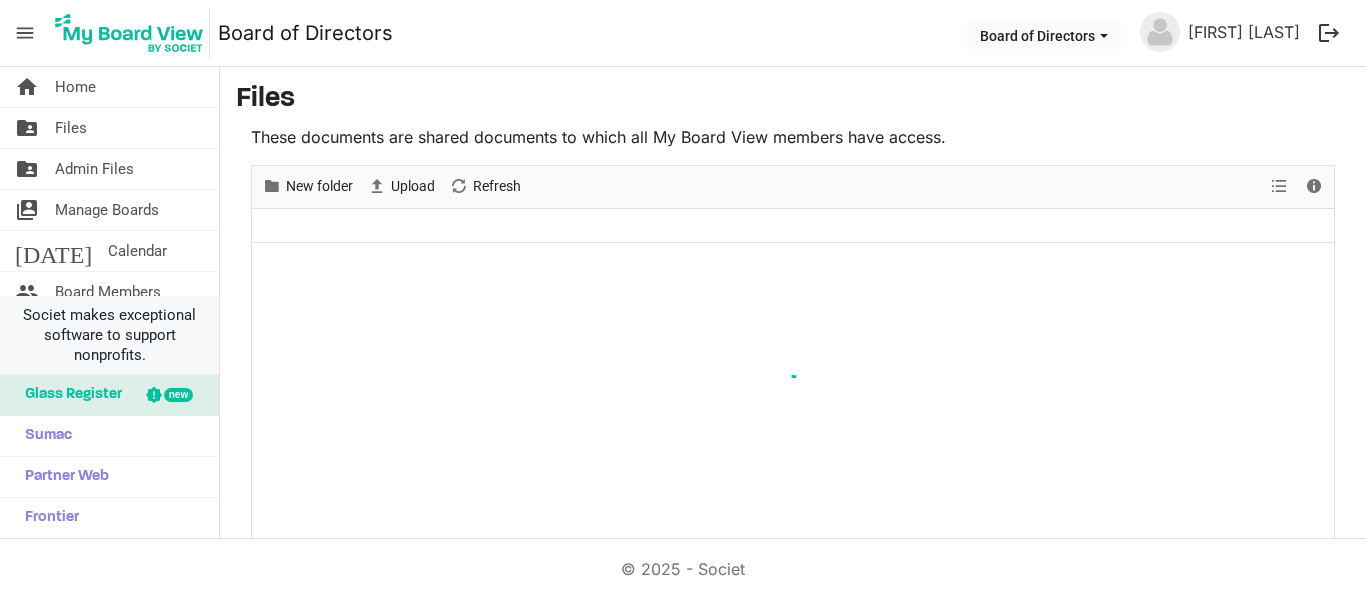scroll, scrollTop: 0, scrollLeft: 0, axis: both 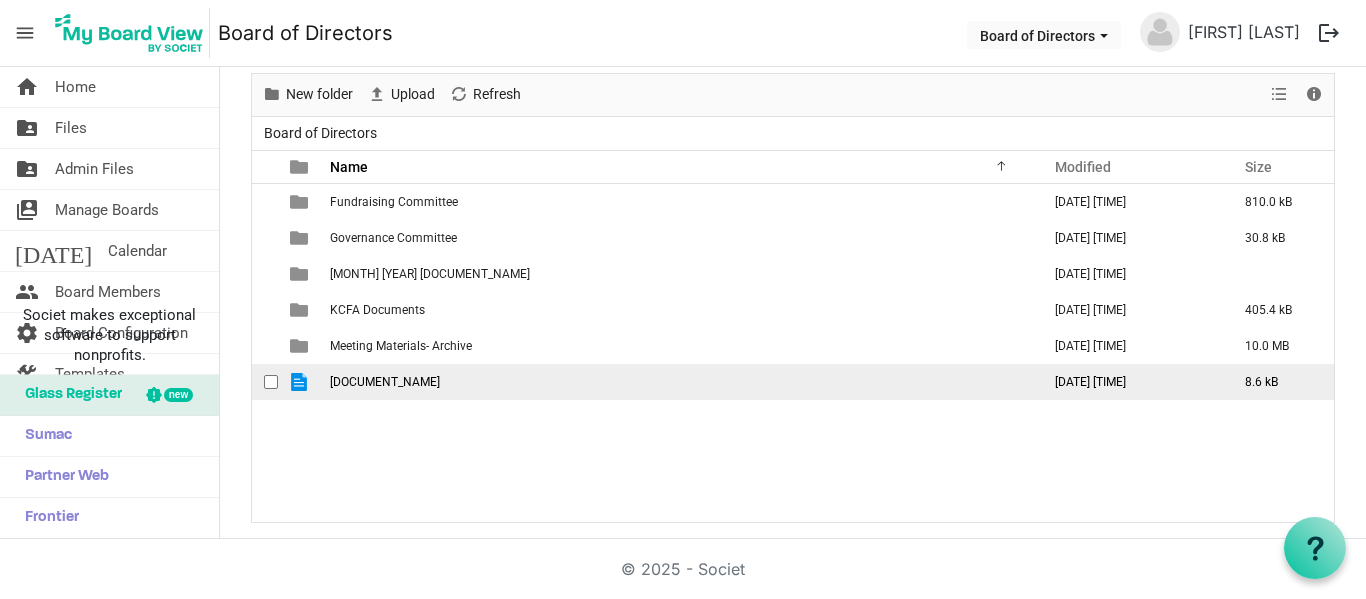 drag, startPoint x: 297, startPoint y: 386, endPoint x: 309, endPoint y: 371, distance: 19.209373 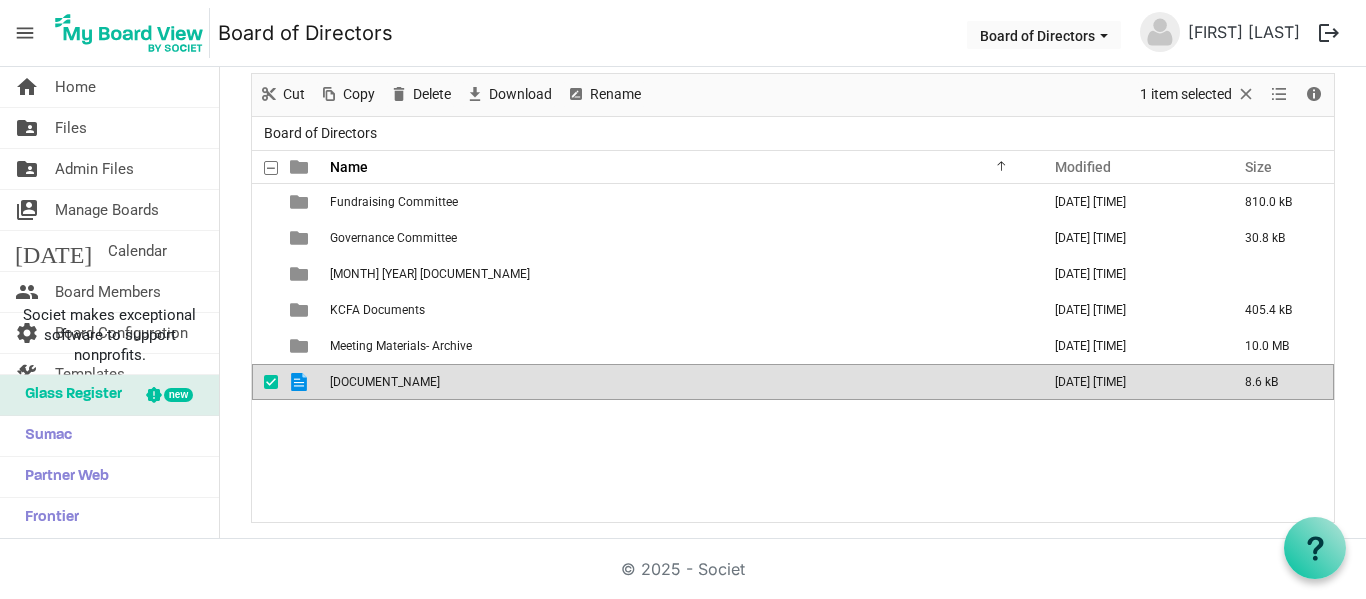 drag, startPoint x: 271, startPoint y: 384, endPoint x: 337, endPoint y: 387, distance: 66.068146 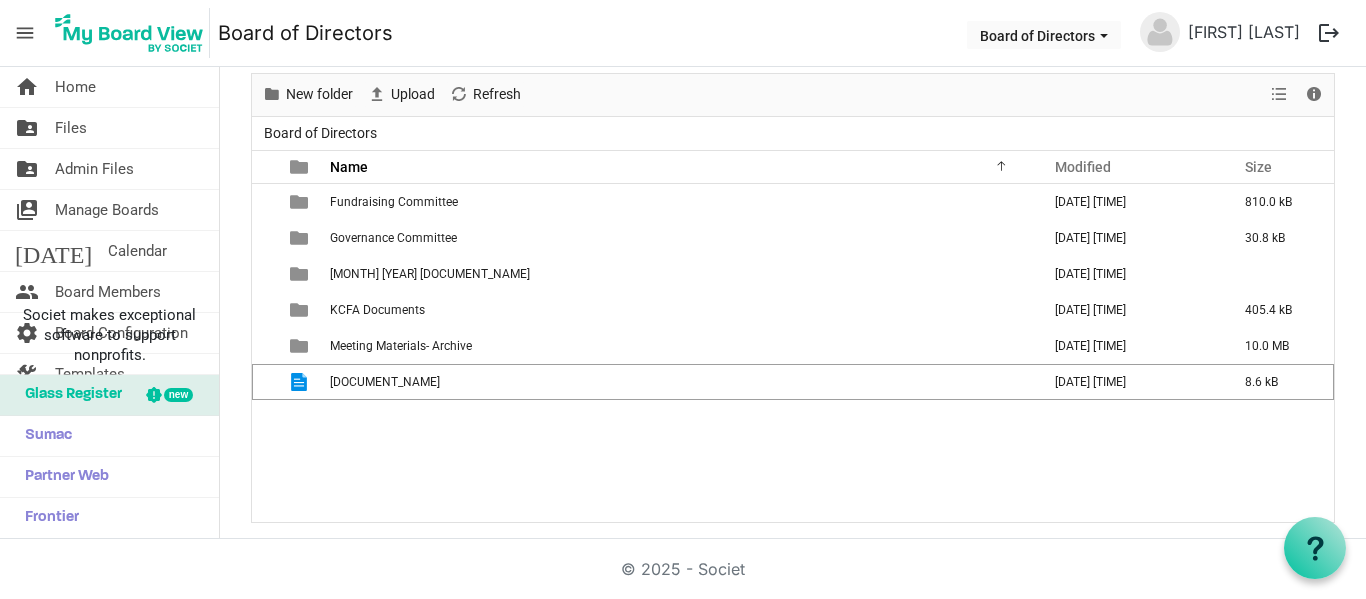 click on "Glass Register" at bounding box center [68, 395] 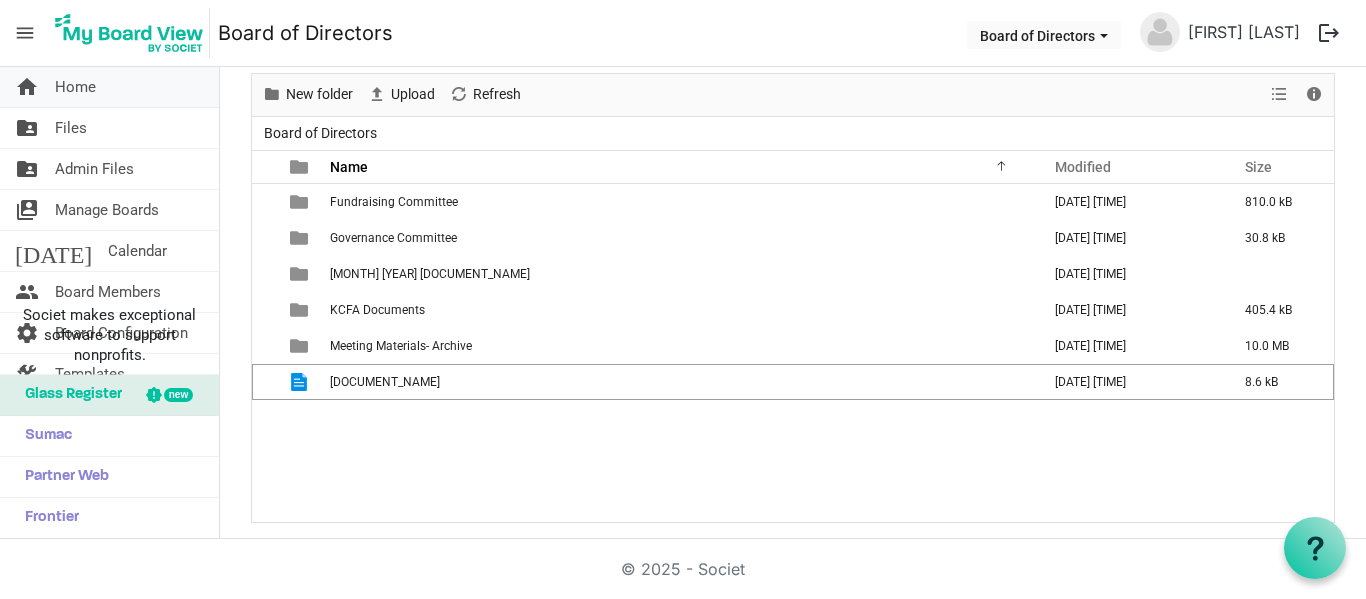 click on "Home" at bounding box center [75, 87] 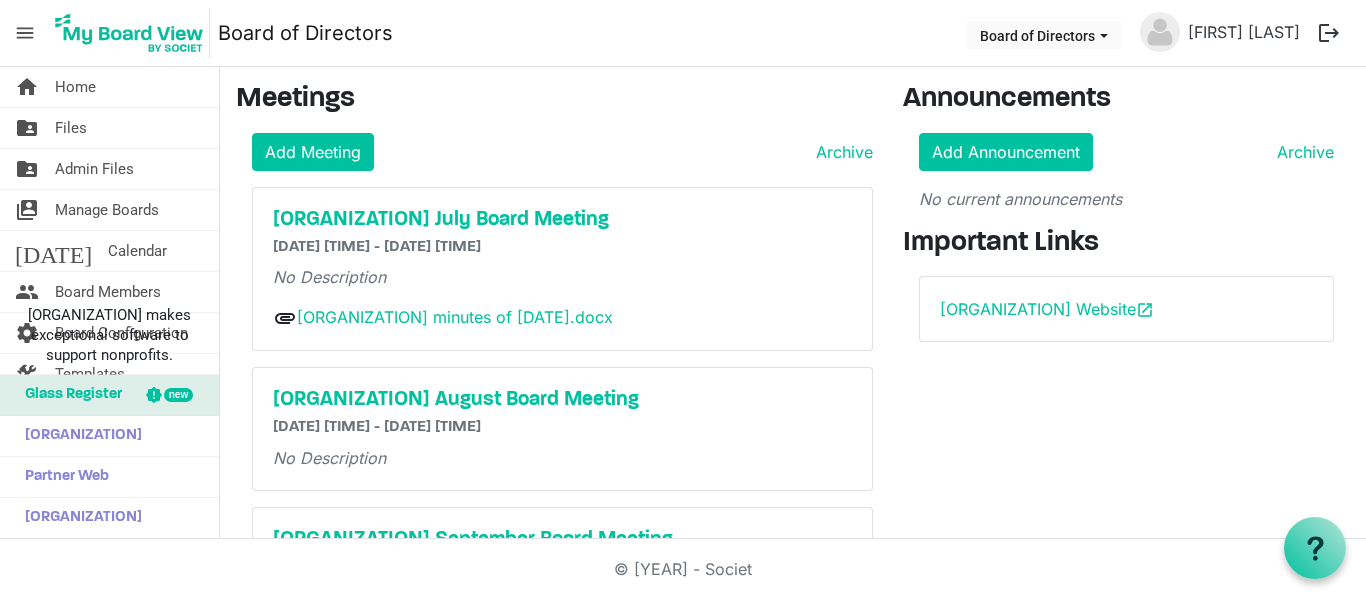 scroll, scrollTop: 0, scrollLeft: 0, axis: both 